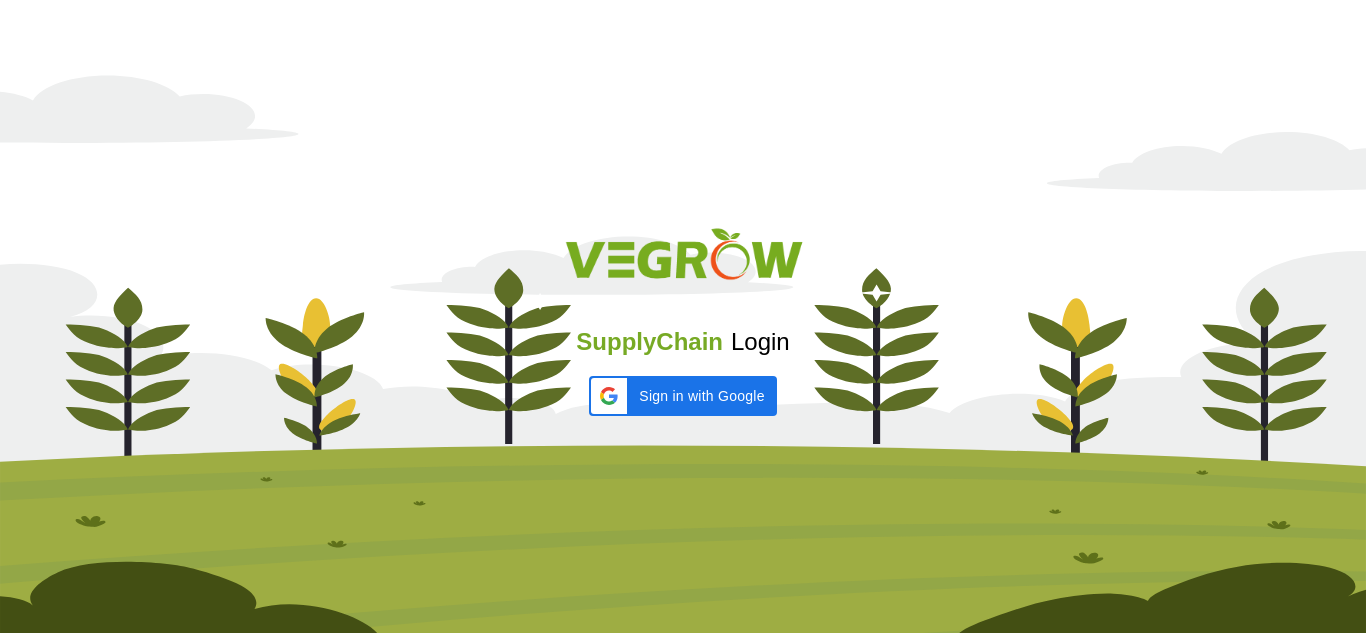 scroll, scrollTop: 0, scrollLeft: 0, axis: both 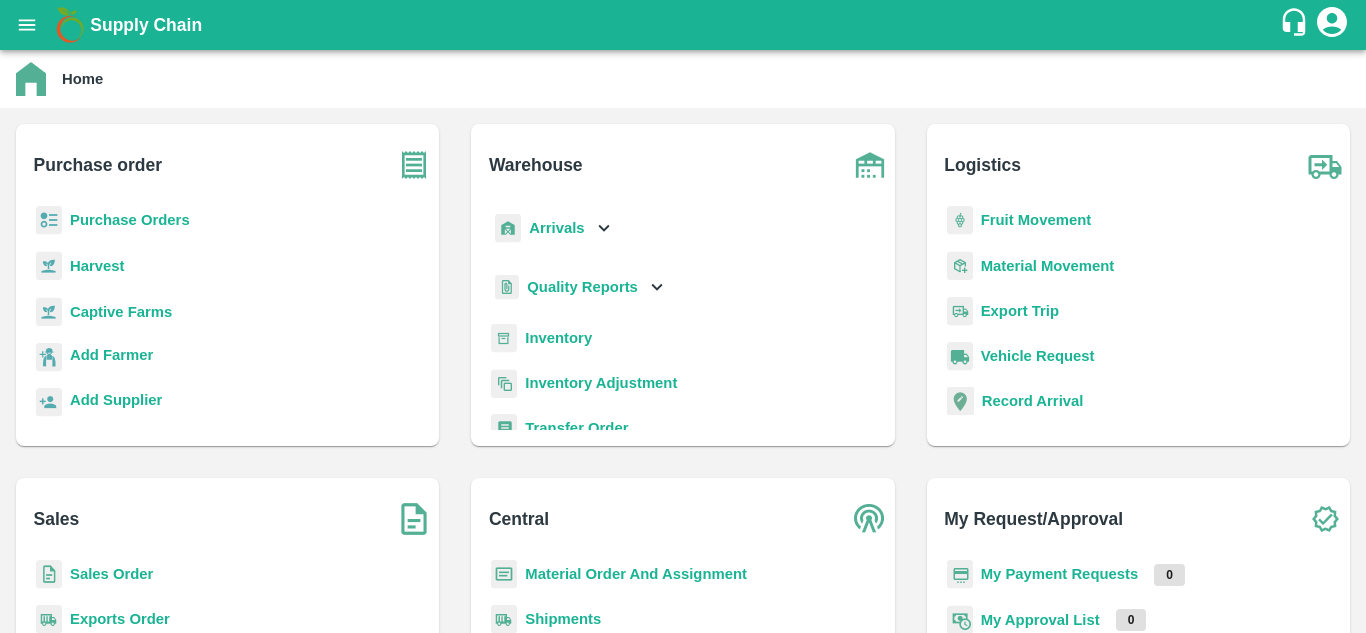 click on "Central Material Order And Assignment Shipments" at bounding box center [682, 639] 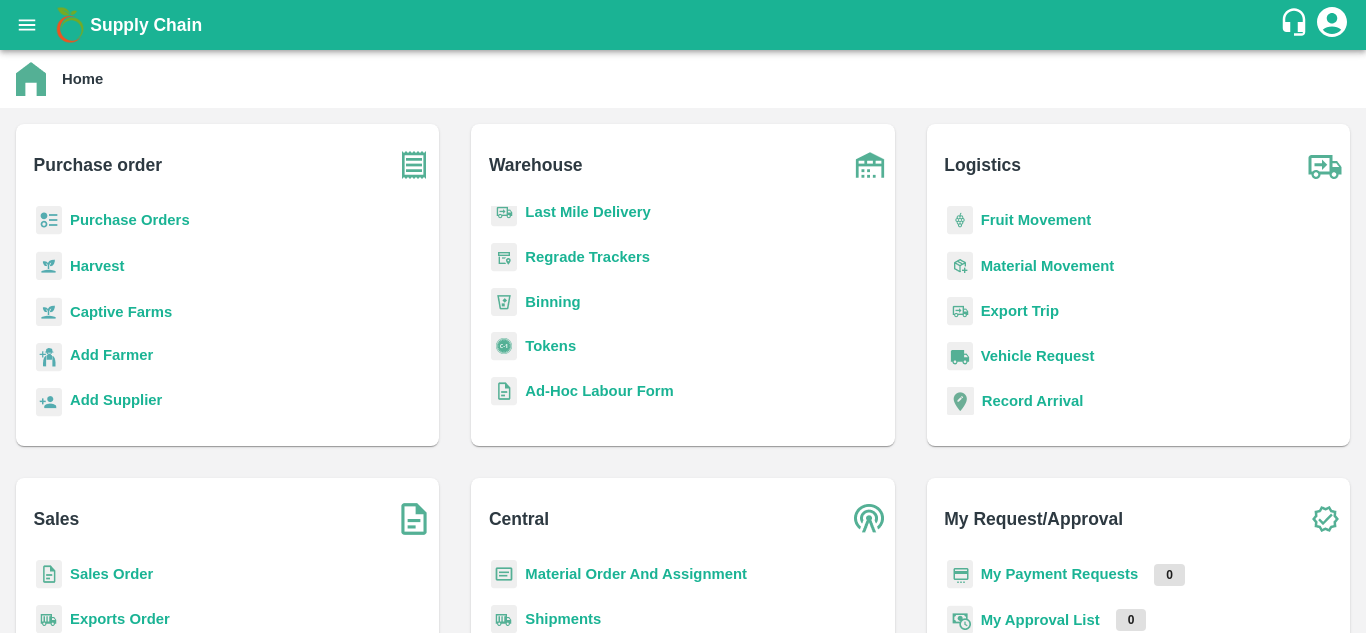 scroll, scrollTop: 183, scrollLeft: 0, axis: vertical 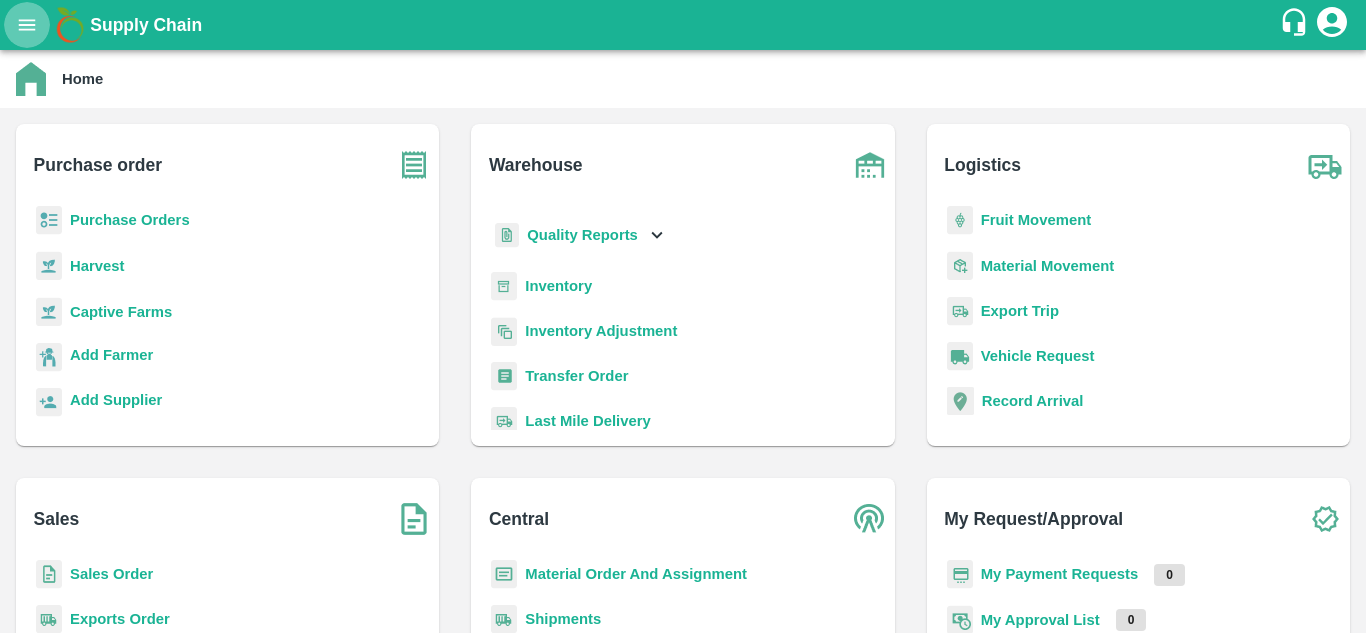 click 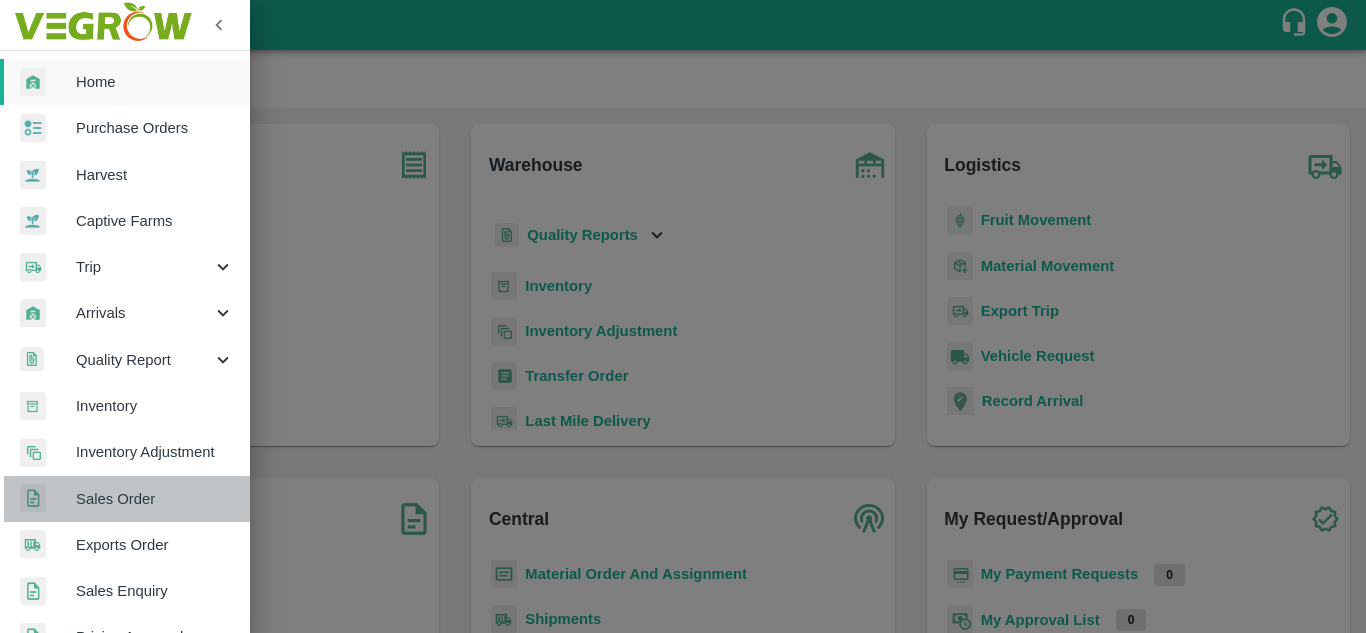 click on "Sales Order" at bounding box center [155, 499] 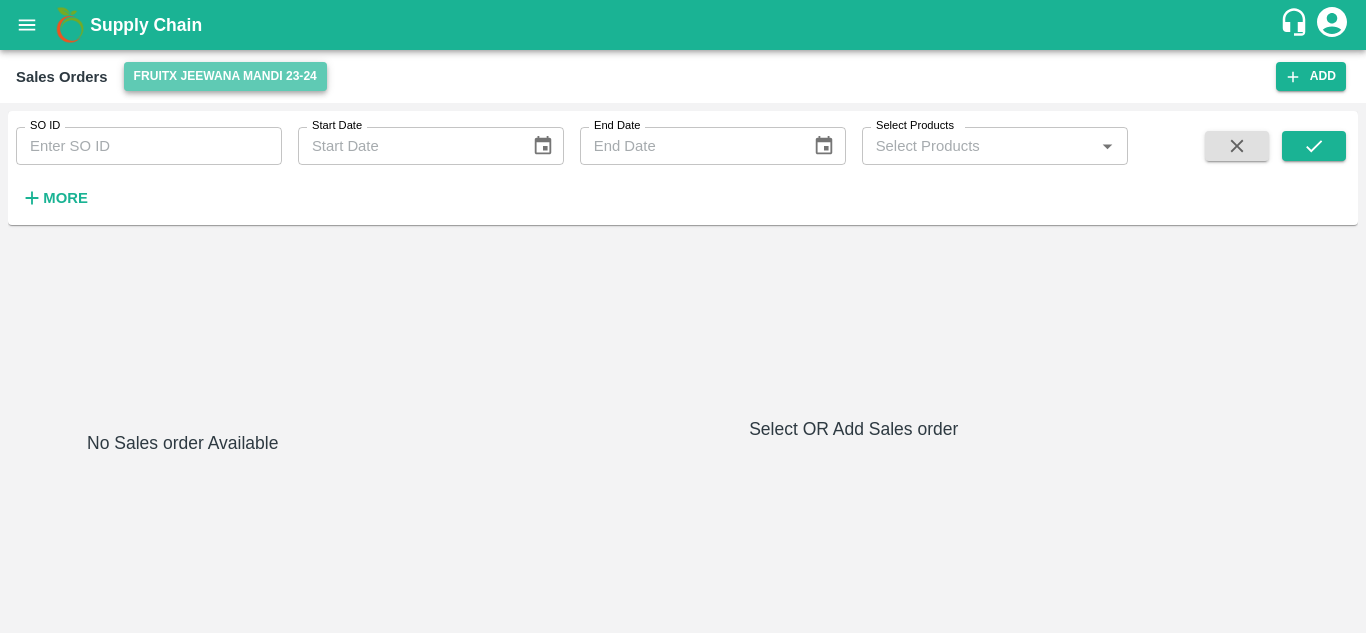 click on "FruitX Jeewana Mandi 23-24" at bounding box center (225, 76) 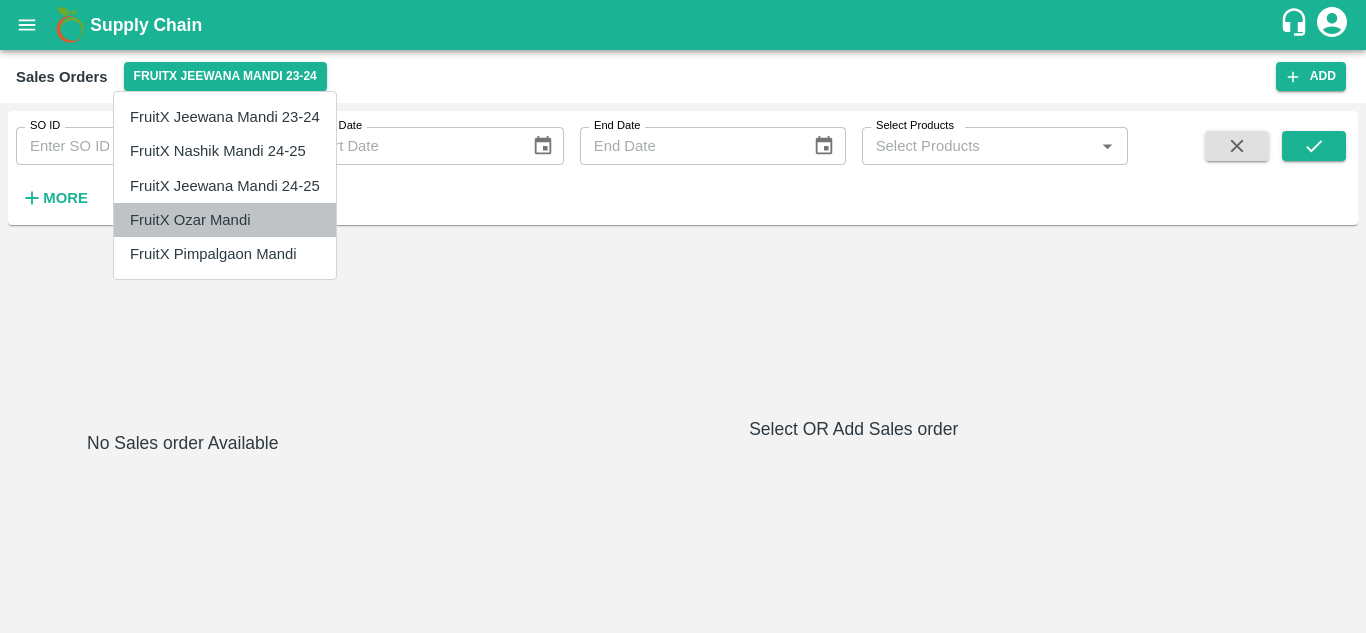 click on "FruitX Ozar Mandi" at bounding box center (225, 220) 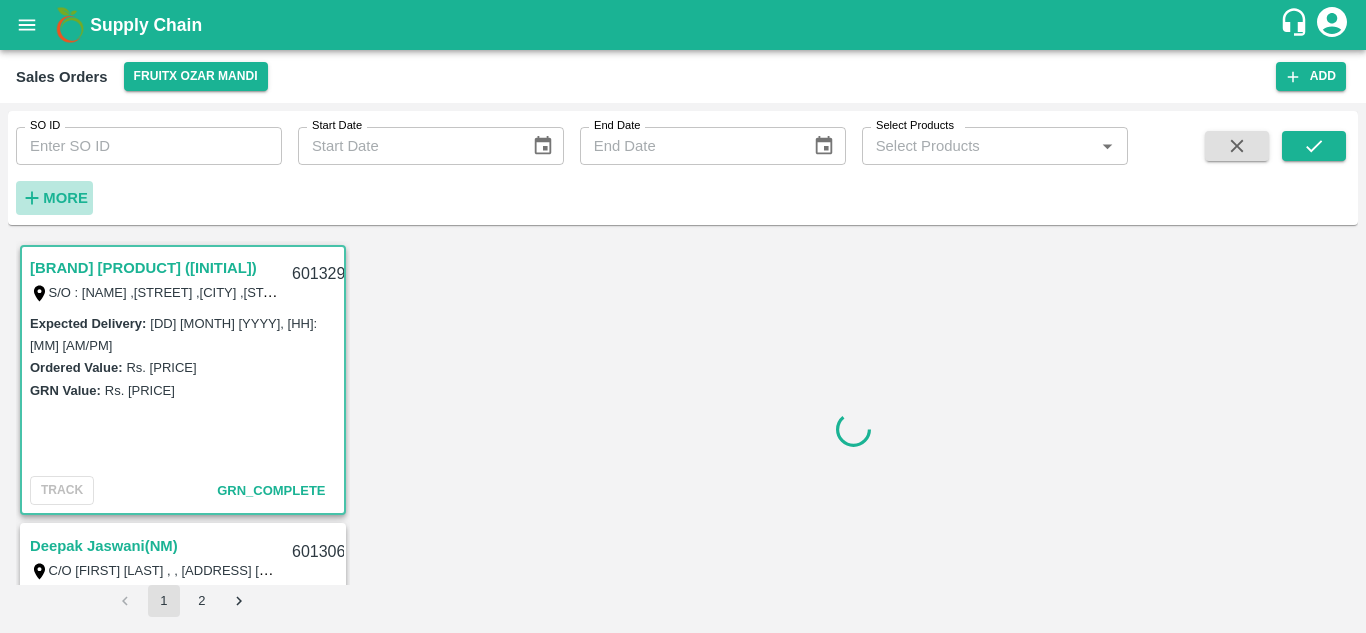 click on "More" at bounding box center [65, 198] 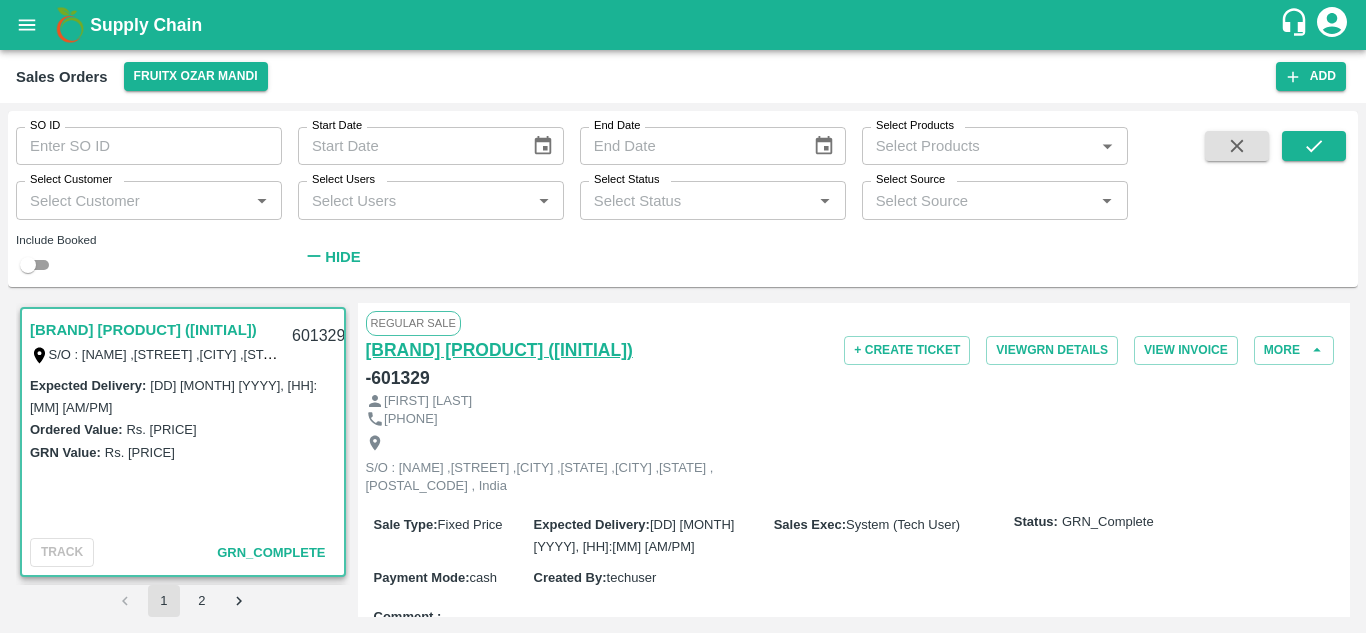 click on "[BRAND] [PRODUCT] ([INITIAL])" at bounding box center (499, 350) 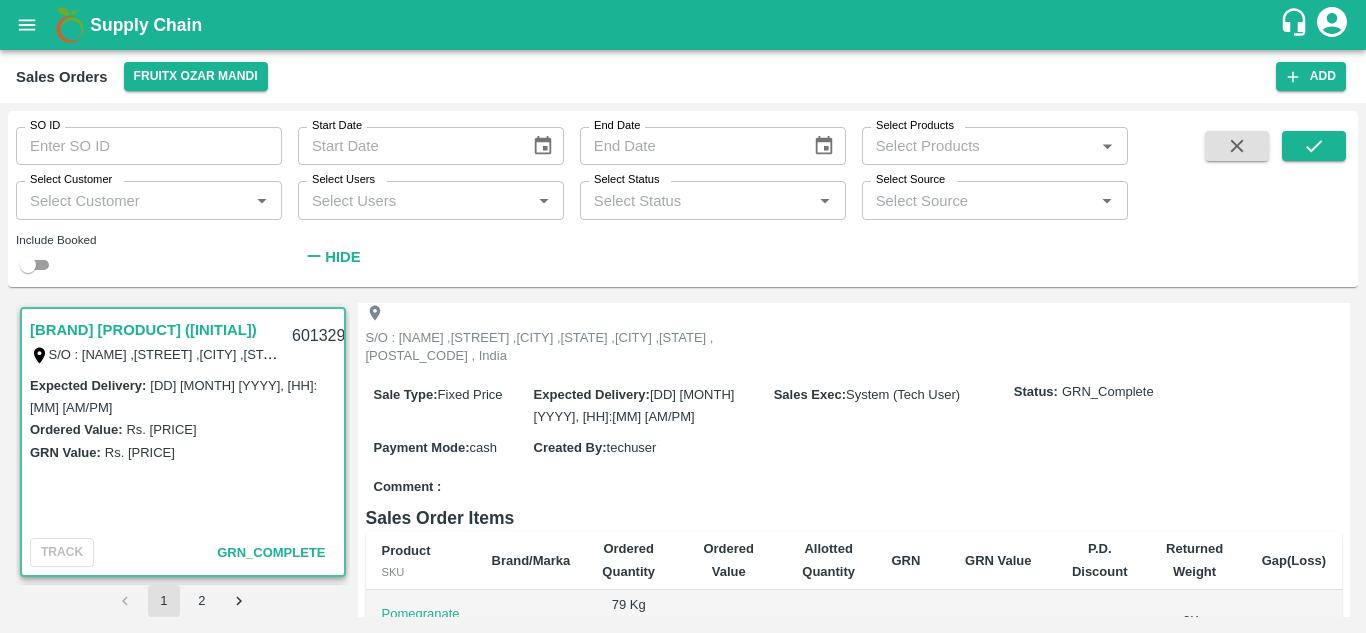 scroll, scrollTop: 123, scrollLeft: 0, axis: vertical 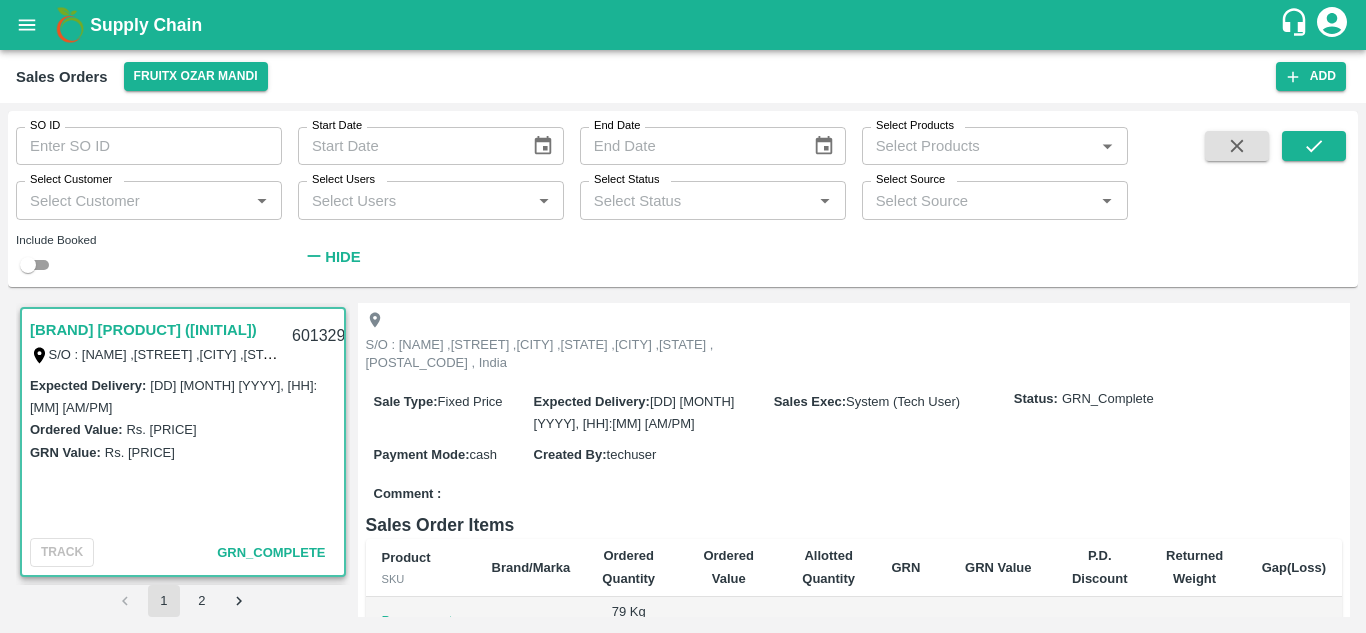 click on "GRN_Complete" at bounding box center (1108, 399) 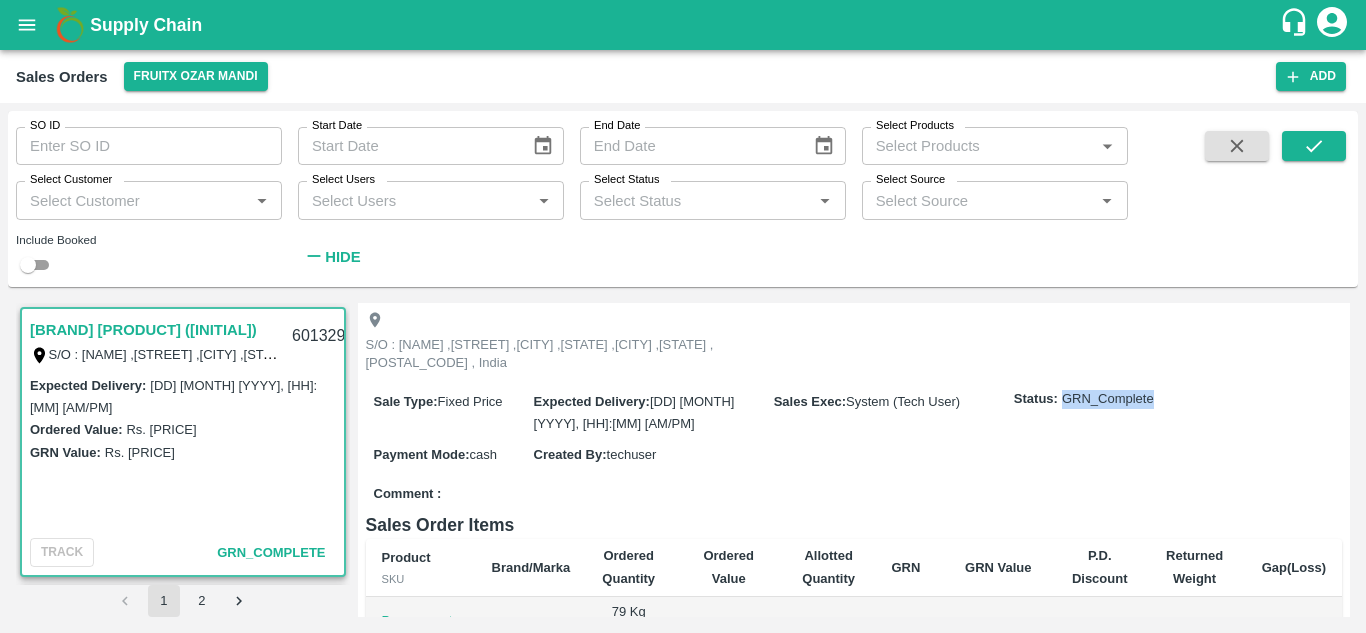 click on "GRN_Complete" at bounding box center (1108, 399) 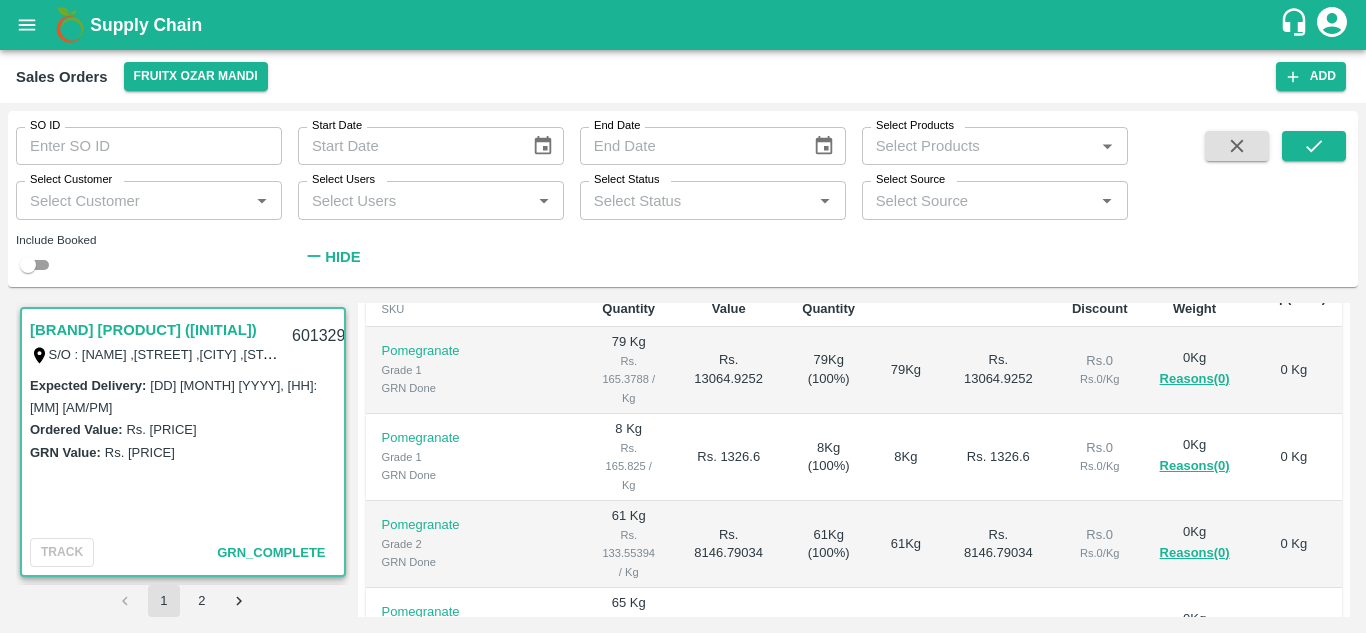 scroll, scrollTop: 0, scrollLeft: 0, axis: both 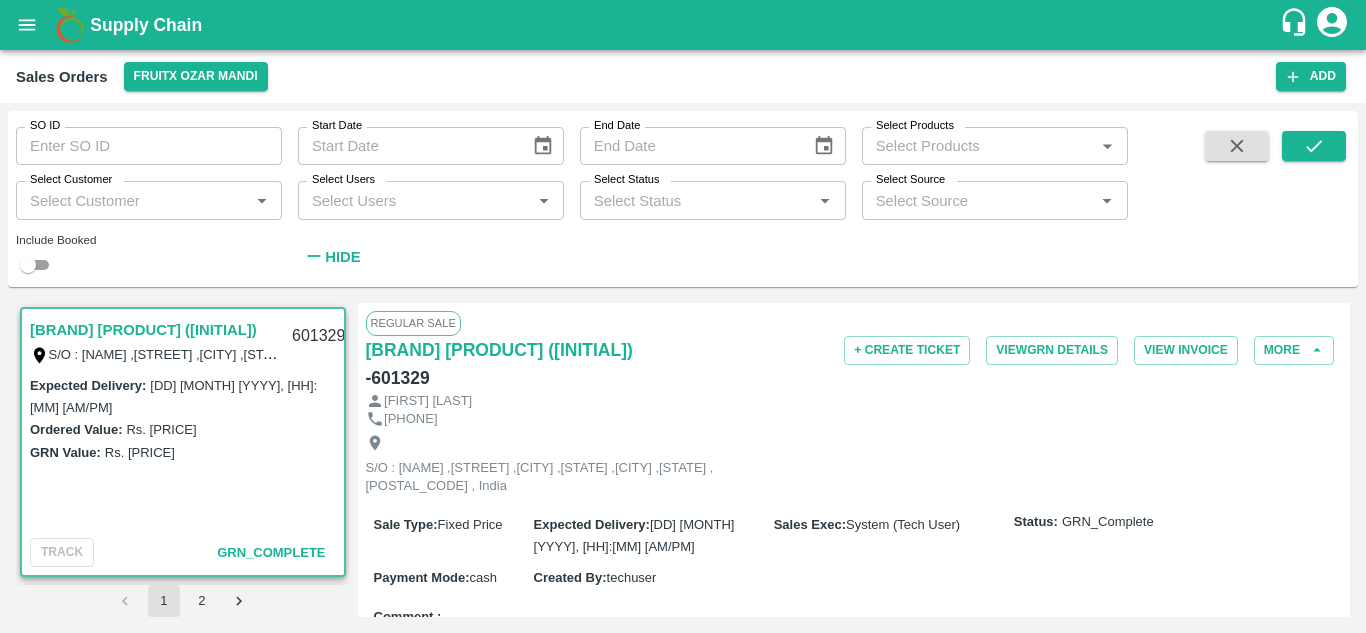 click on "[BRAND] [PRODUCT] ([INITIAL])" at bounding box center (143, 330) 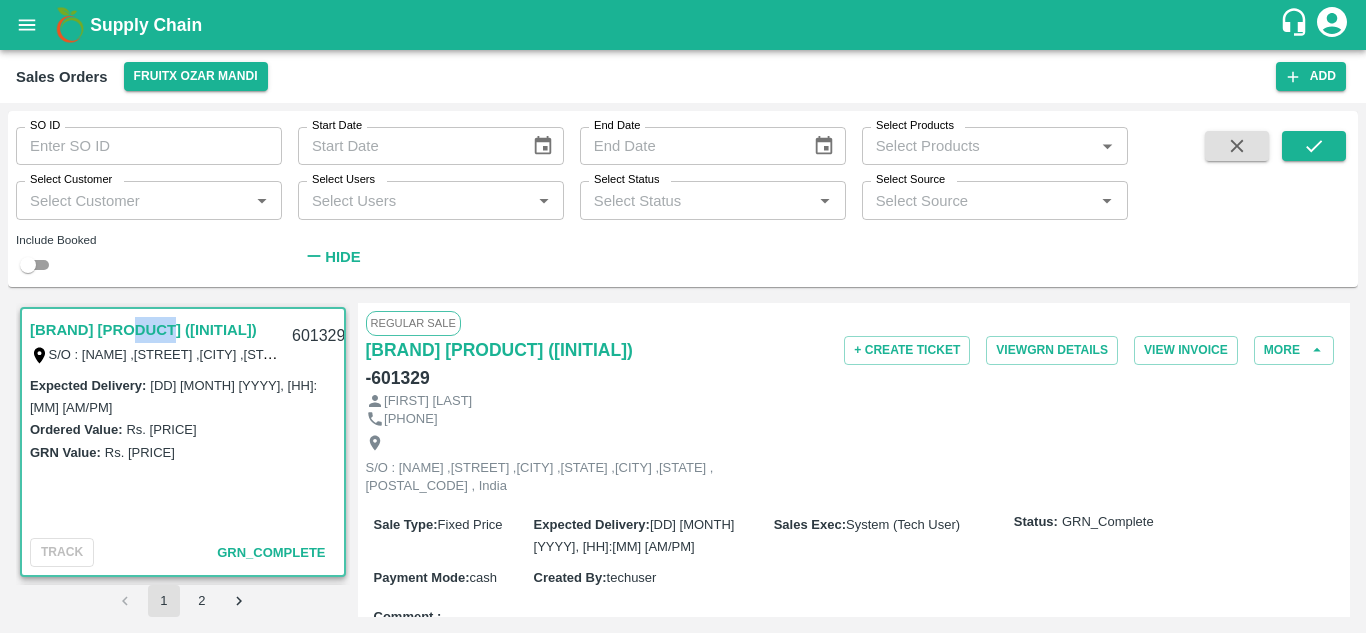 click on "[BRAND] [PRODUCT] ([INITIAL])" at bounding box center (143, 330) 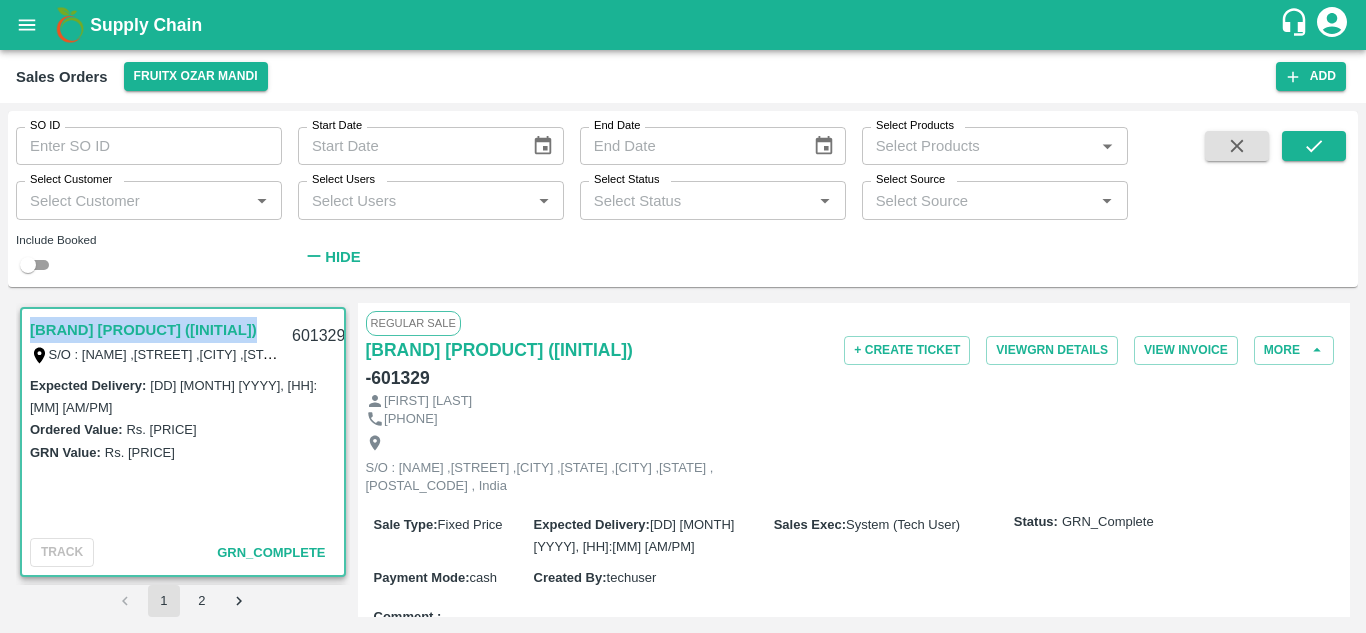 click on "[BRAND] [PRODUCT] ([INITIAL])" at bounding box center (143, 330) 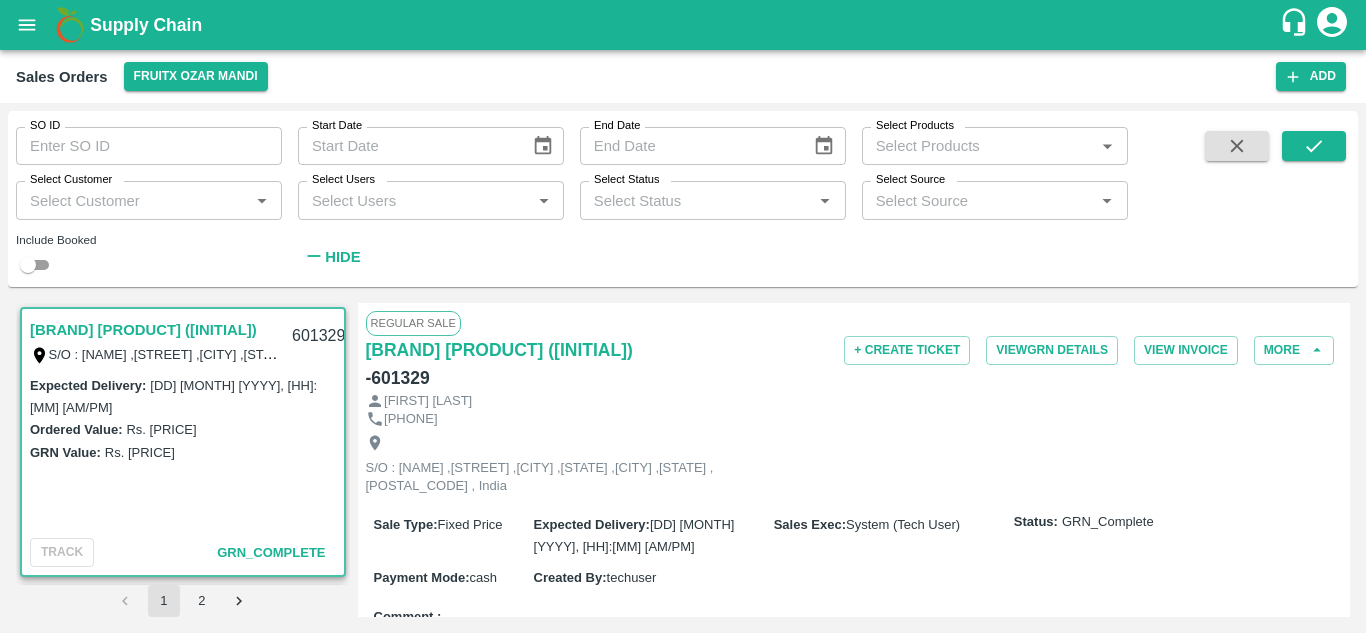 click on "[BRAND] [PRODUCT] ([INITIAL])" at bounding box center (143, 330) 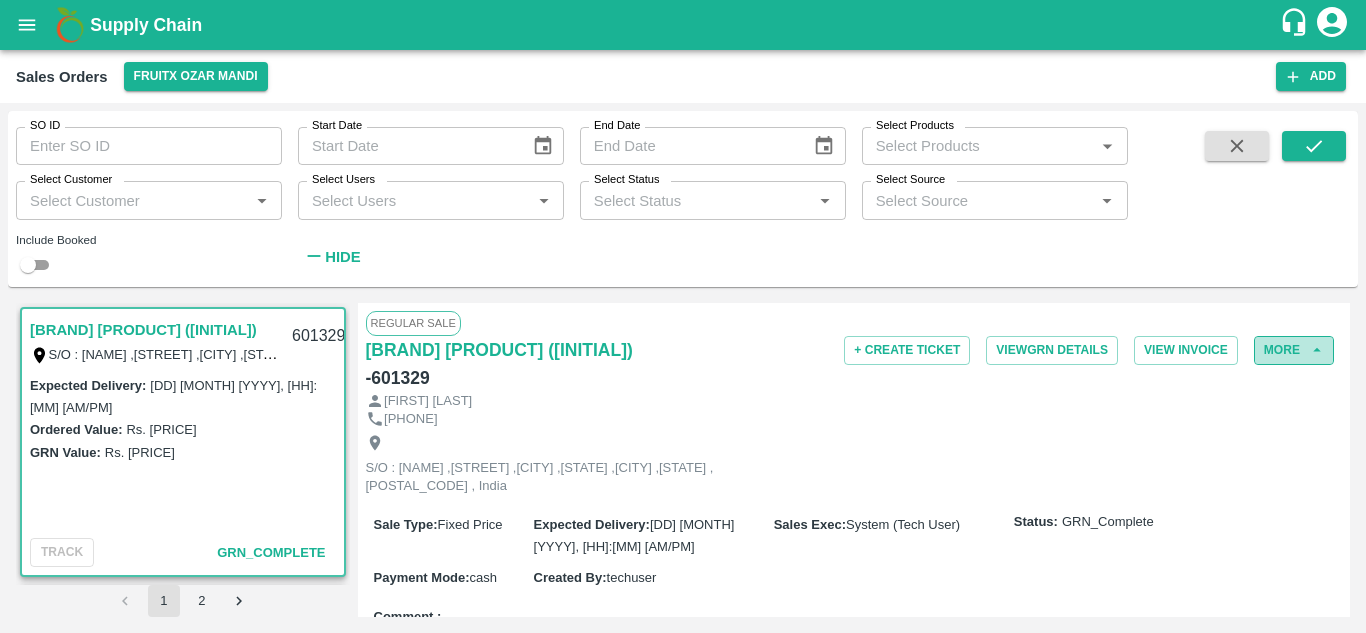click on "More" at bounding box center [1294, 350] 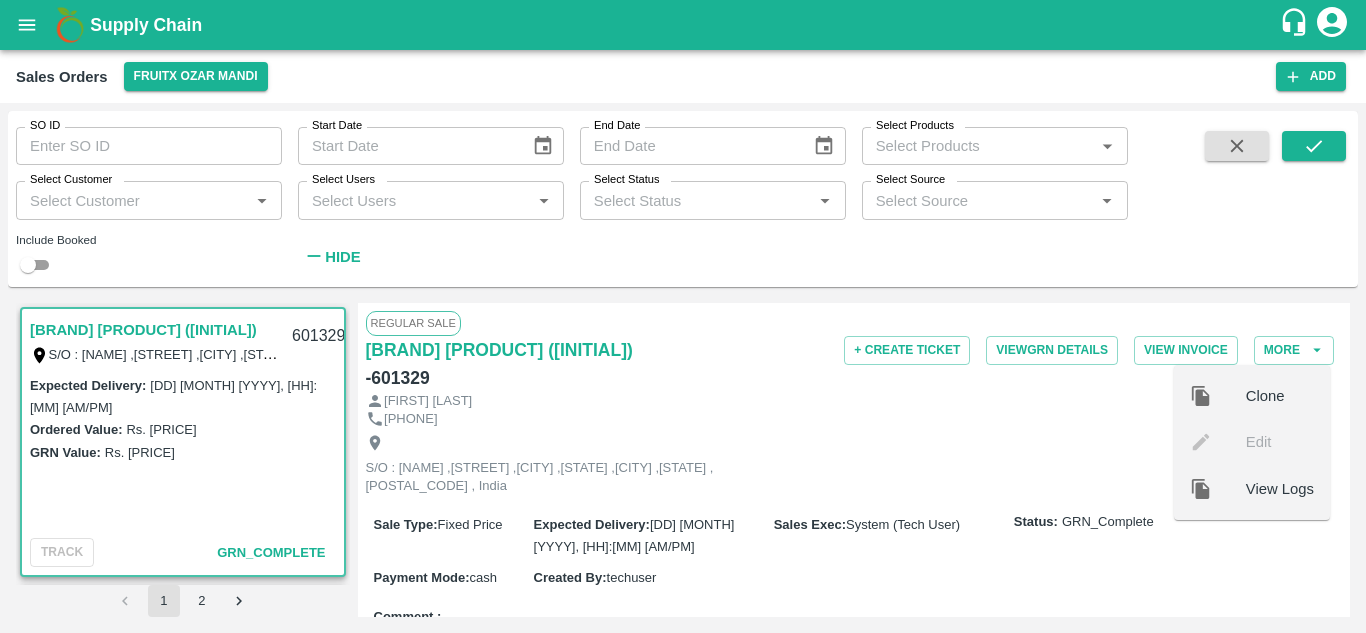 click on "[FIRST] [LAST]" at bounding box center [854, 401] 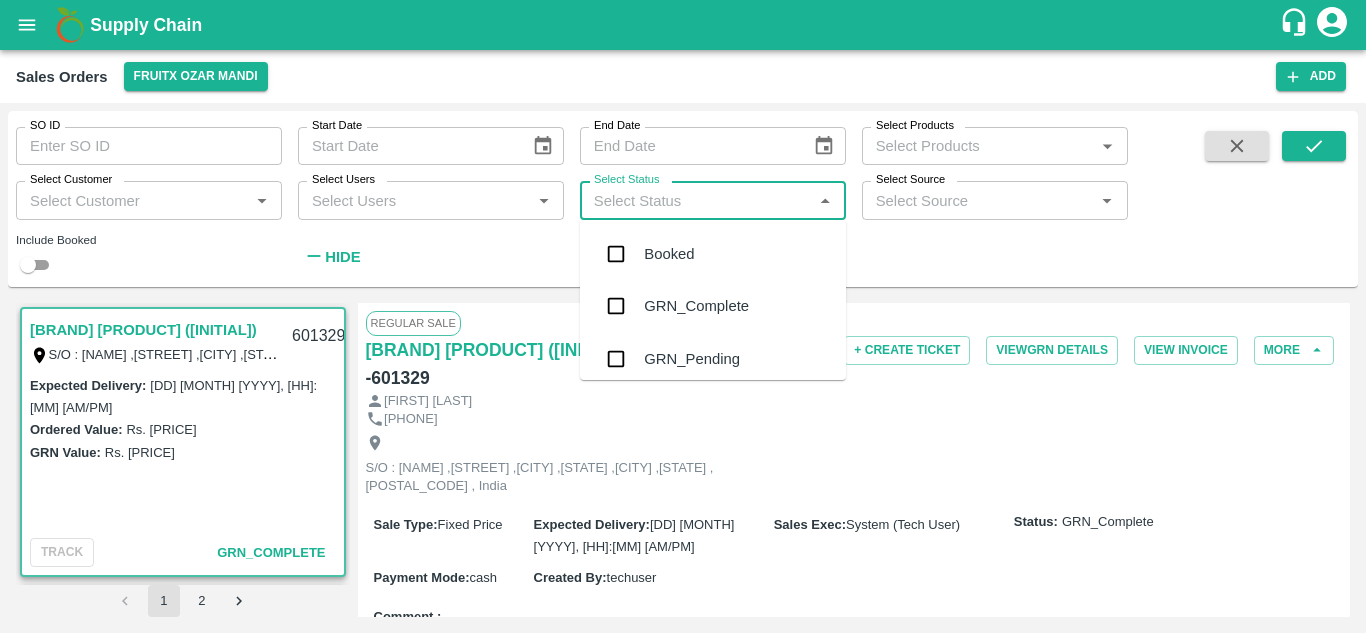 click on "Select Status" at bounding box center (696, 200) 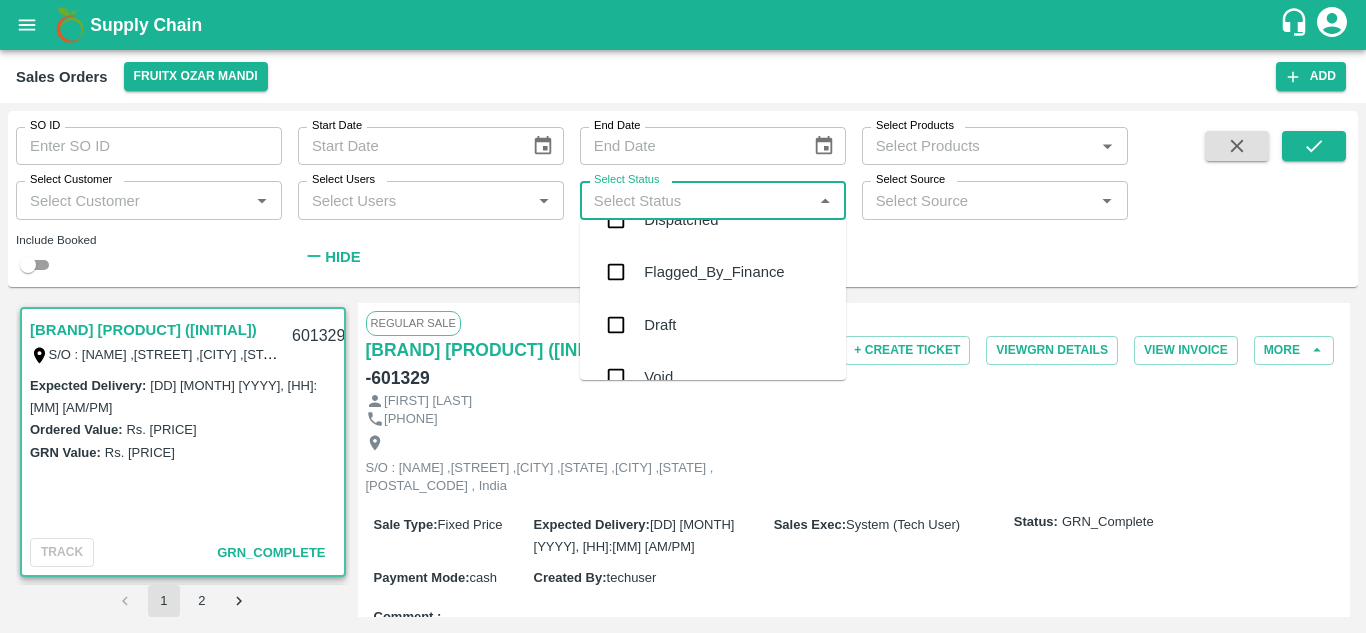 scroll, scrollTop: 401, scrollLeft: 0, axis: vertical 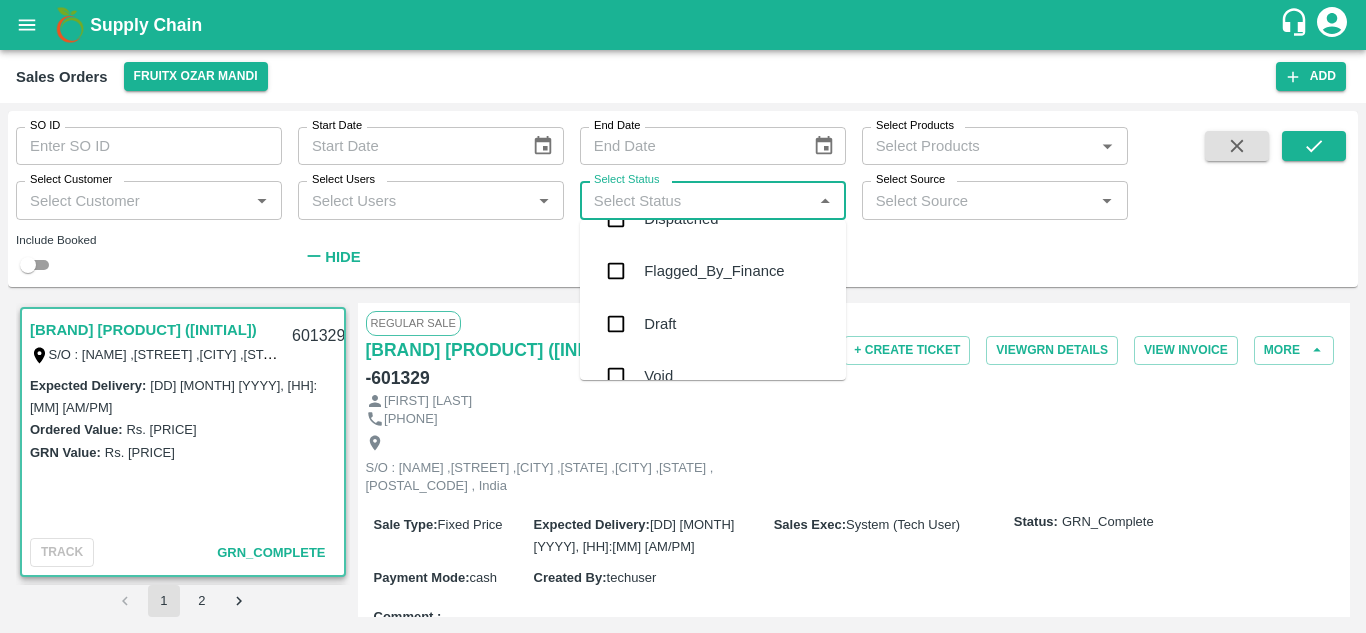click on "Flagged_By_Finance" at bounding box center [714, 271] 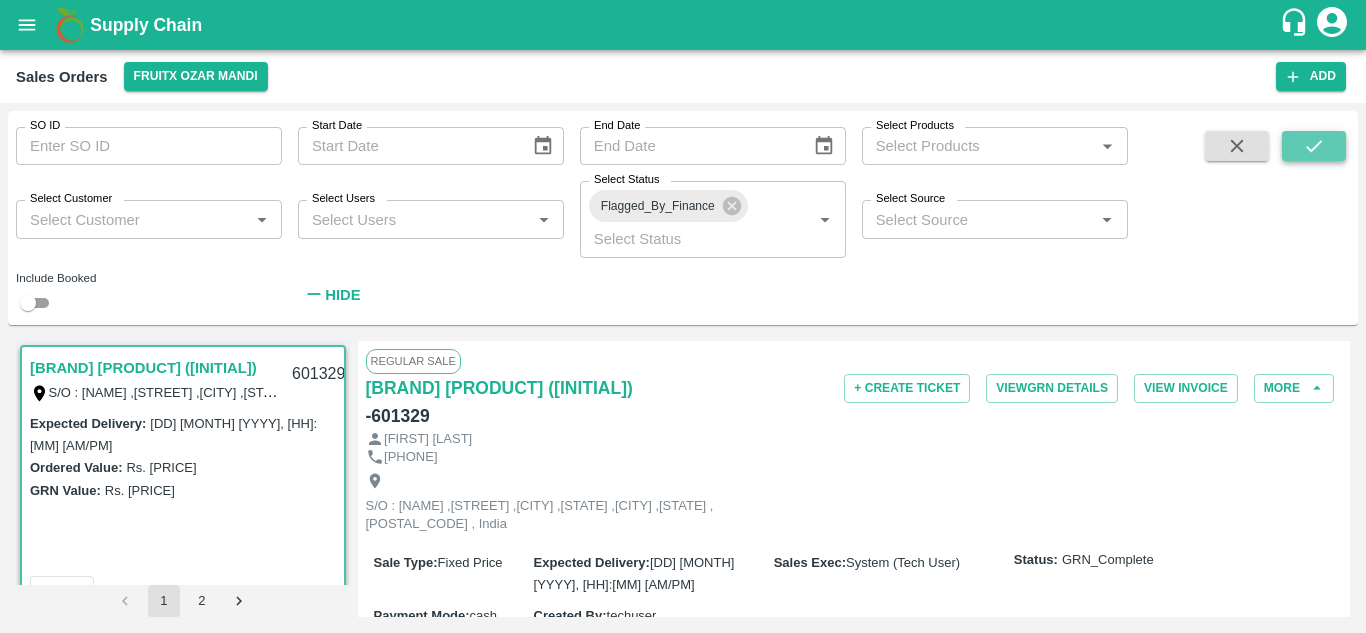 click 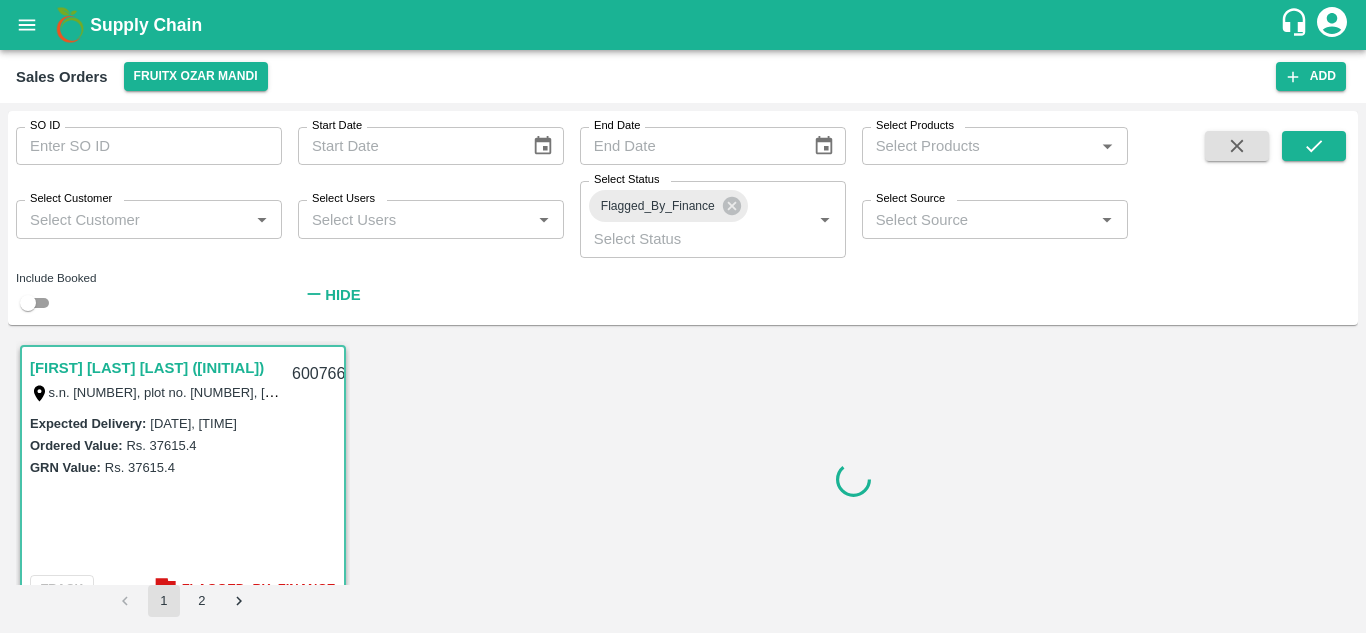 scroll, scrollTop: 6, scrollLeft: 0, axis: vertical 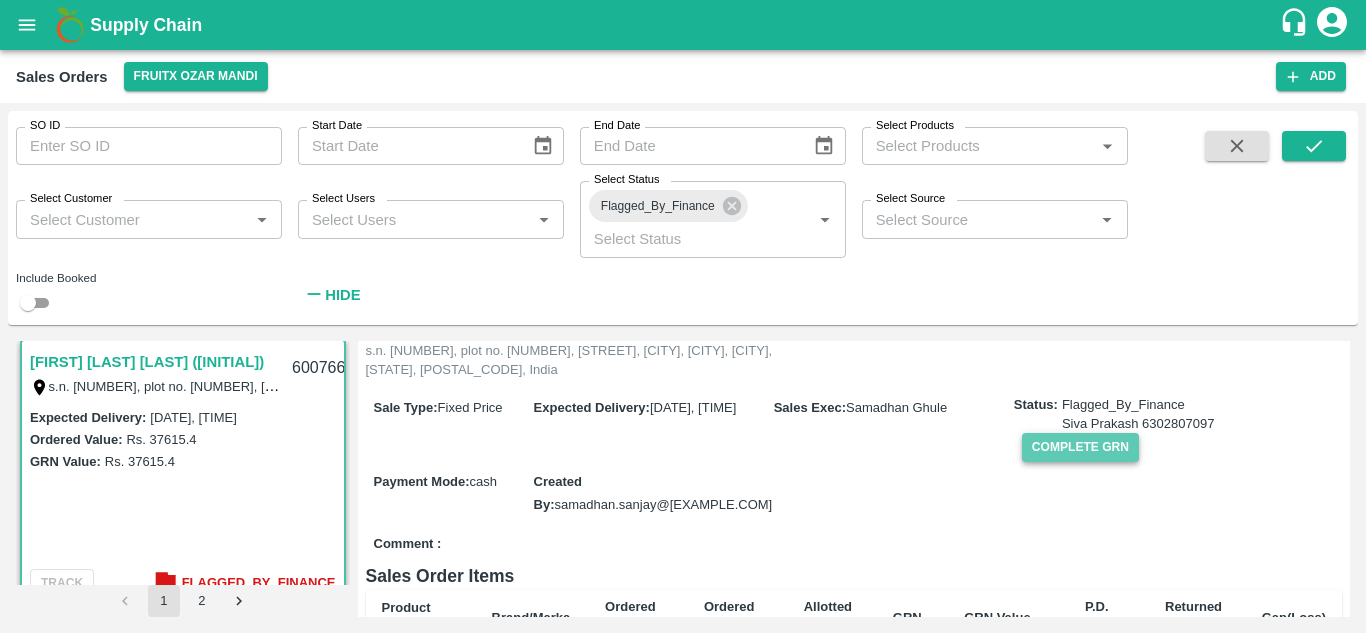 click on "Complete GRN" at bounding box center (1080, 447) 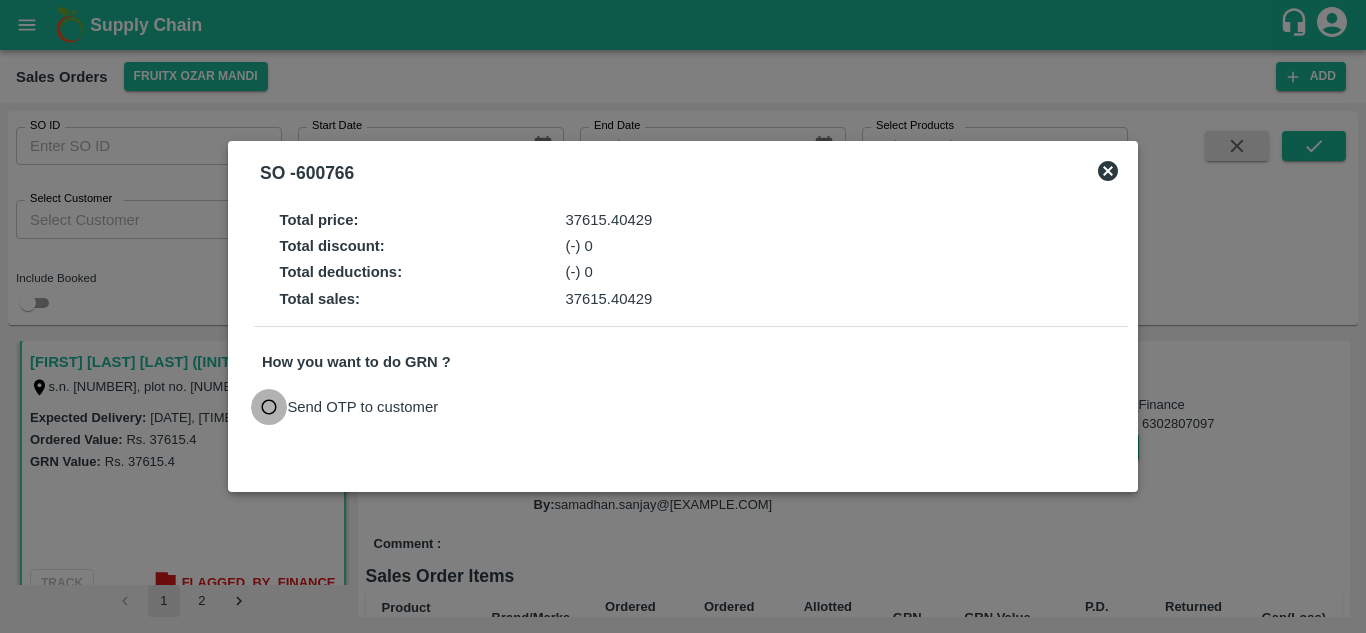 click on "Send OTP to customer" at bounding box center [269, 407] 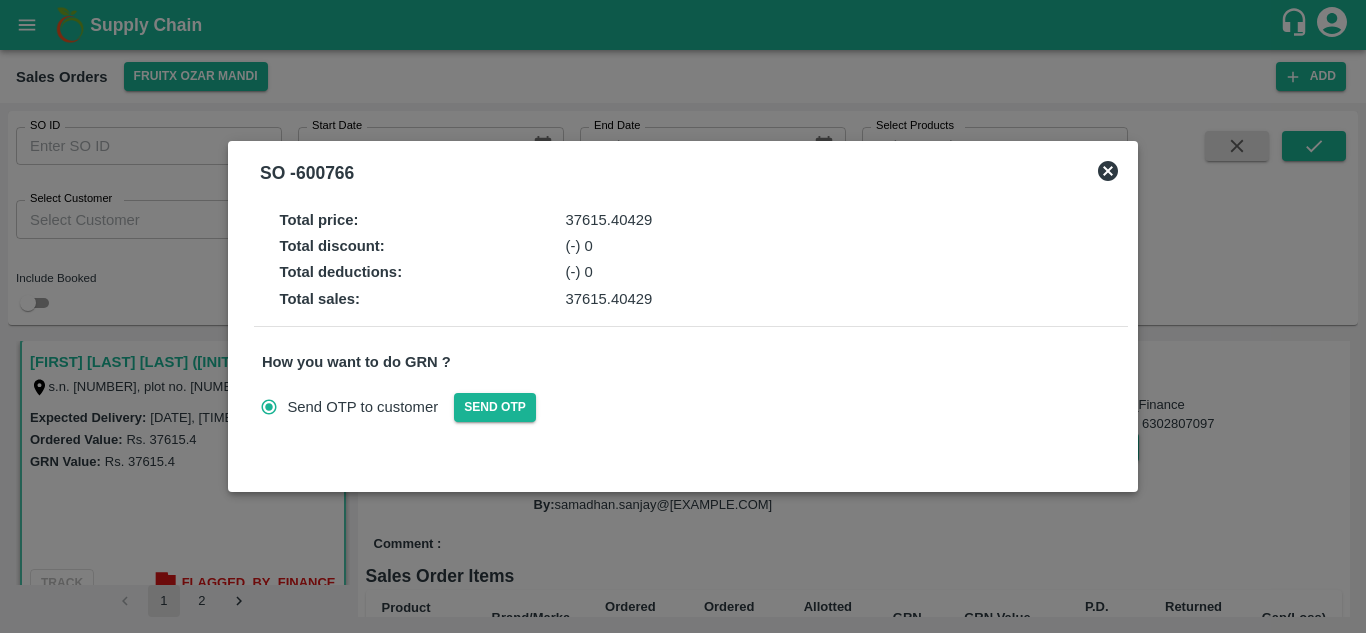 click 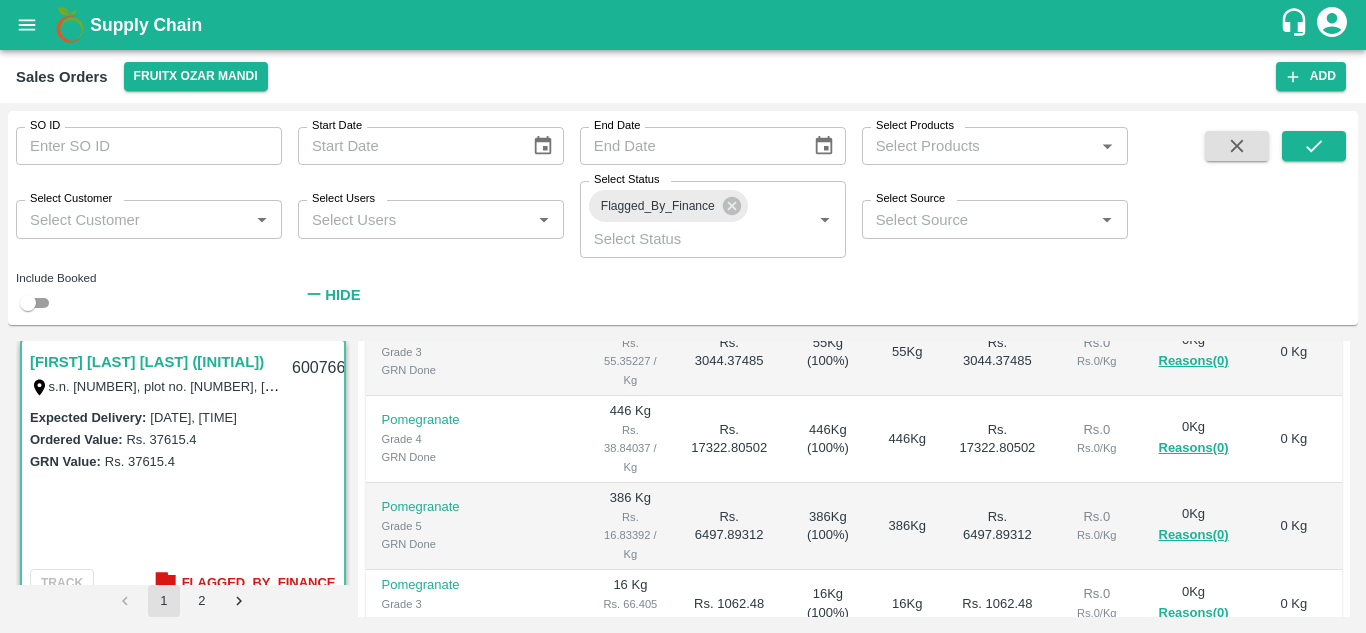 scroll, scrollTop: 522, scrollLeft: 0, axis: vertical 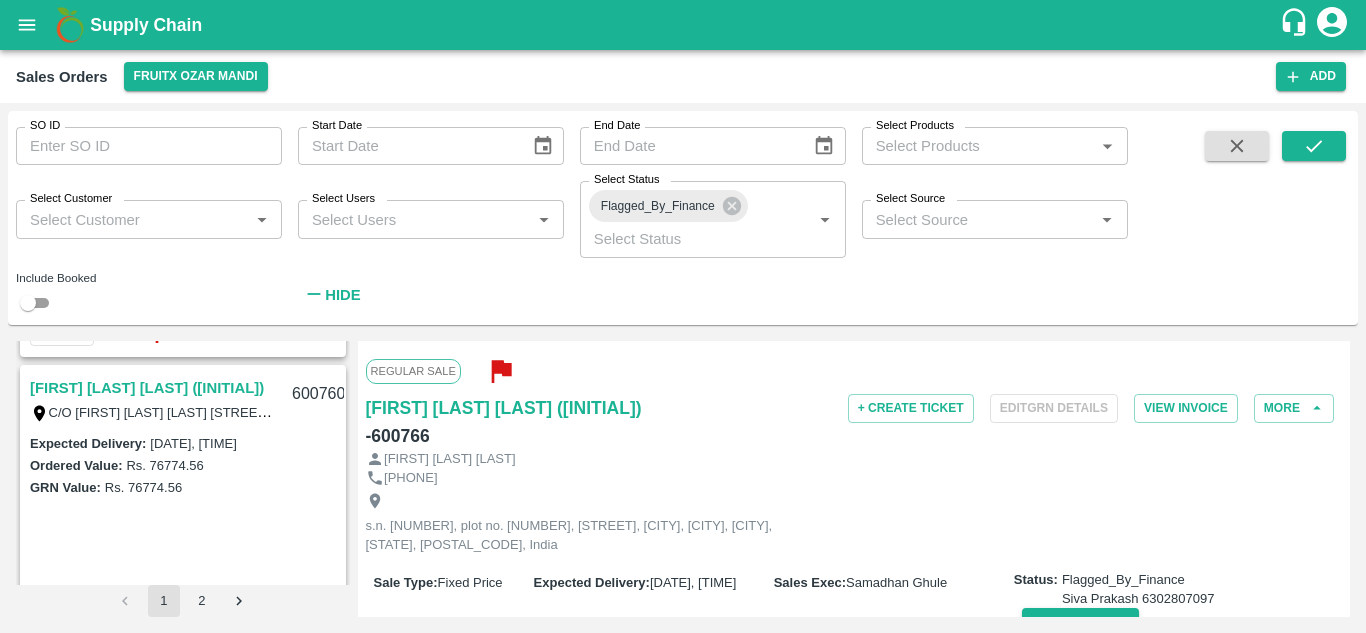 click on "[FIRST] [LAST] [LAST] ([INITIAL])" at bounding box center [147, 388] 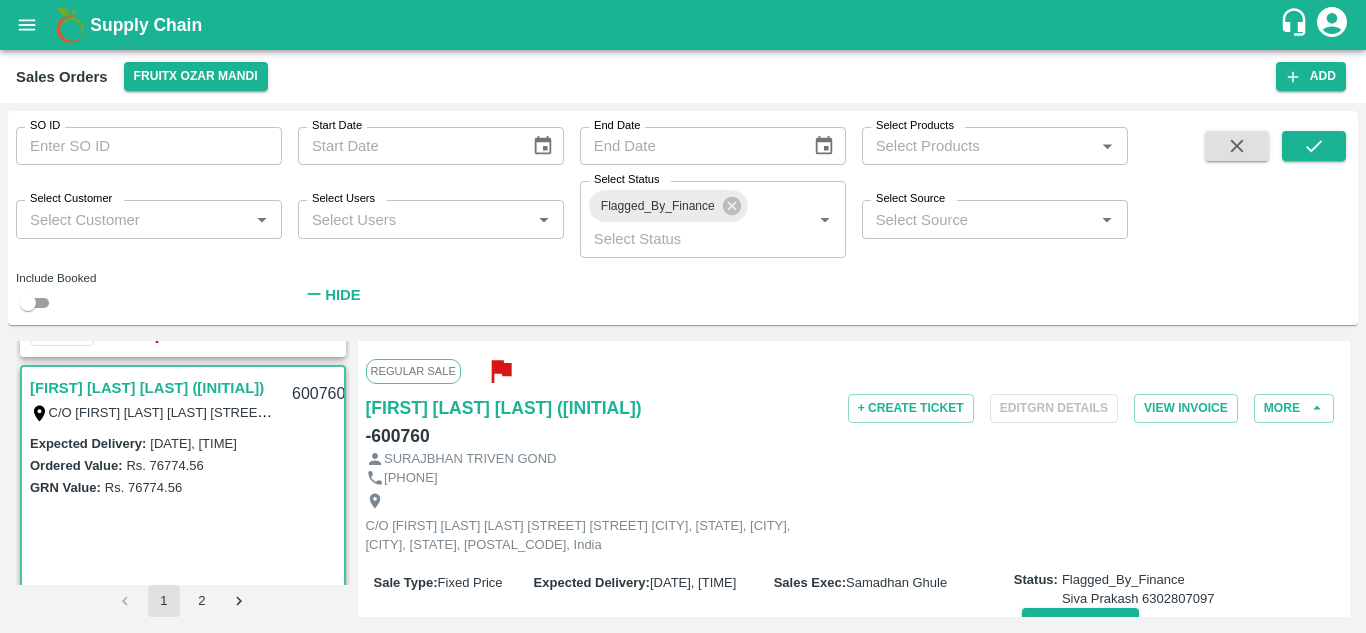scroll, scrollTop: 182, scrollLeft: 0, axis: vertical 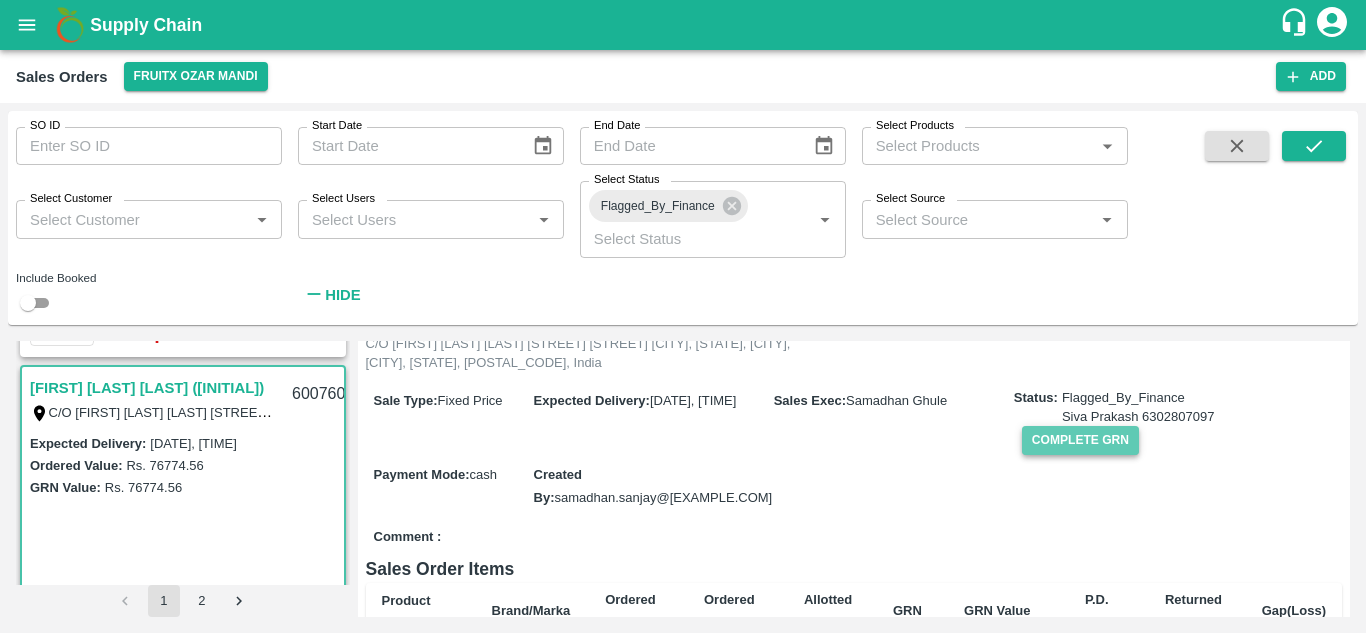 click on "Complete GRN" at bounding box center (1080, 440) 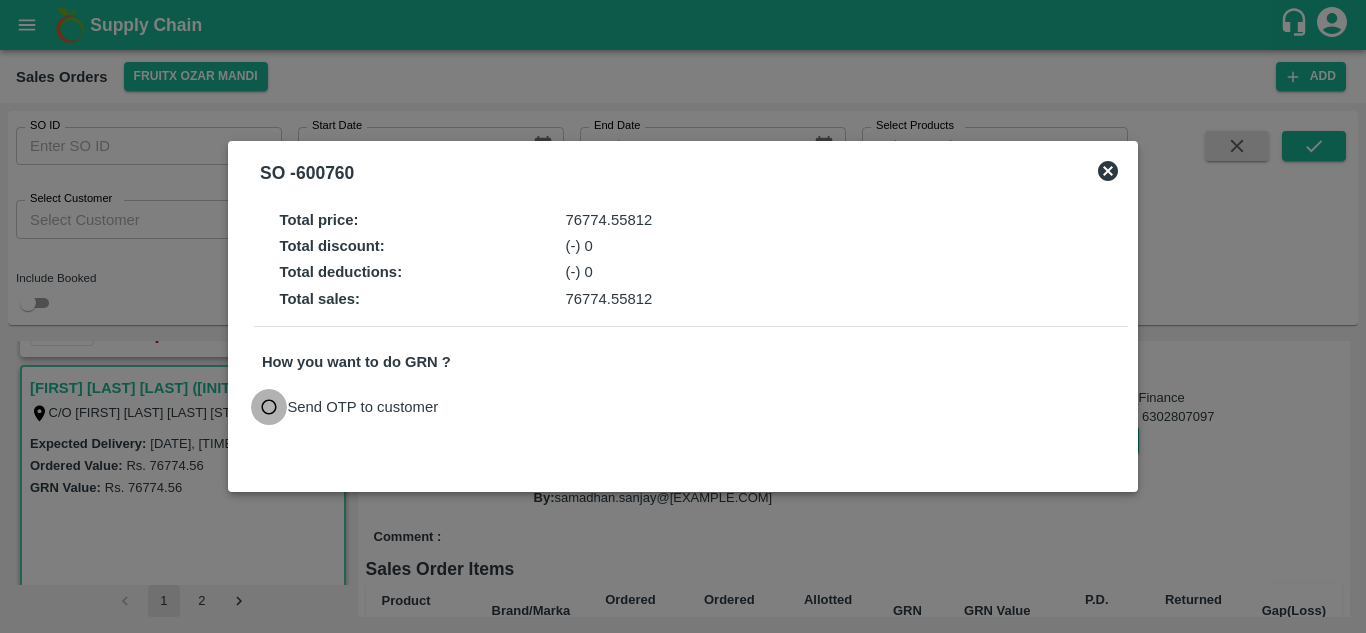 click on "Send OTP to customer" at bounding box center [269, 407] 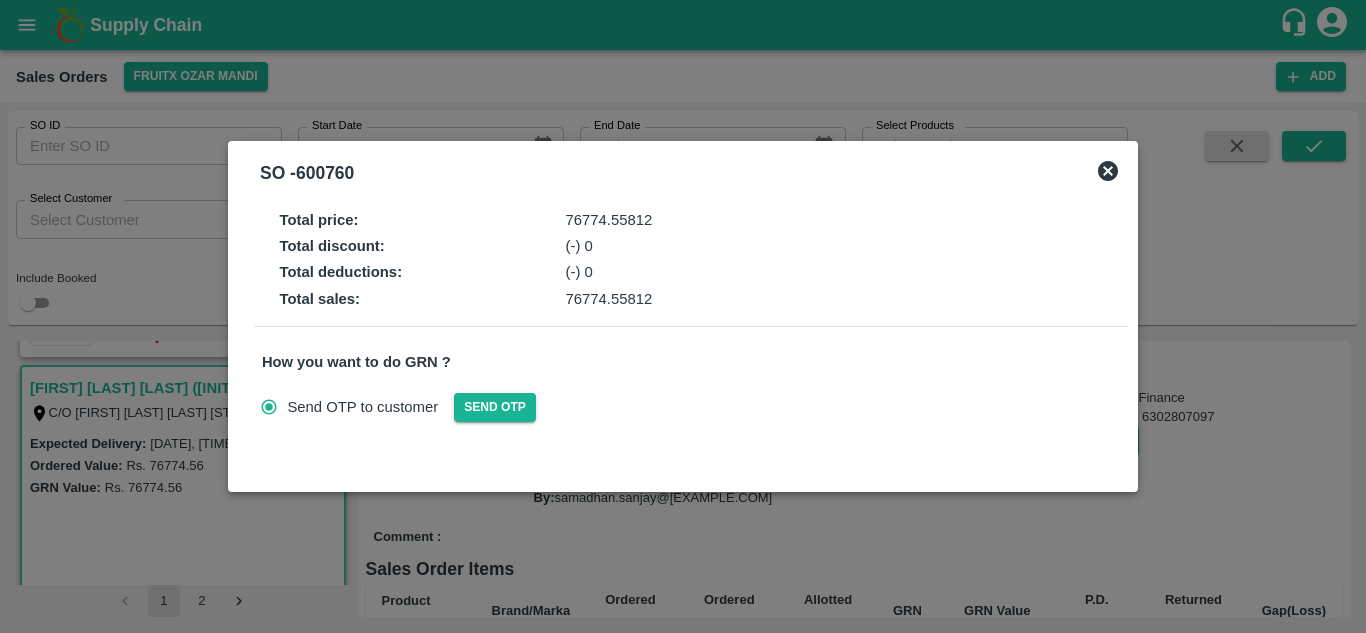 click 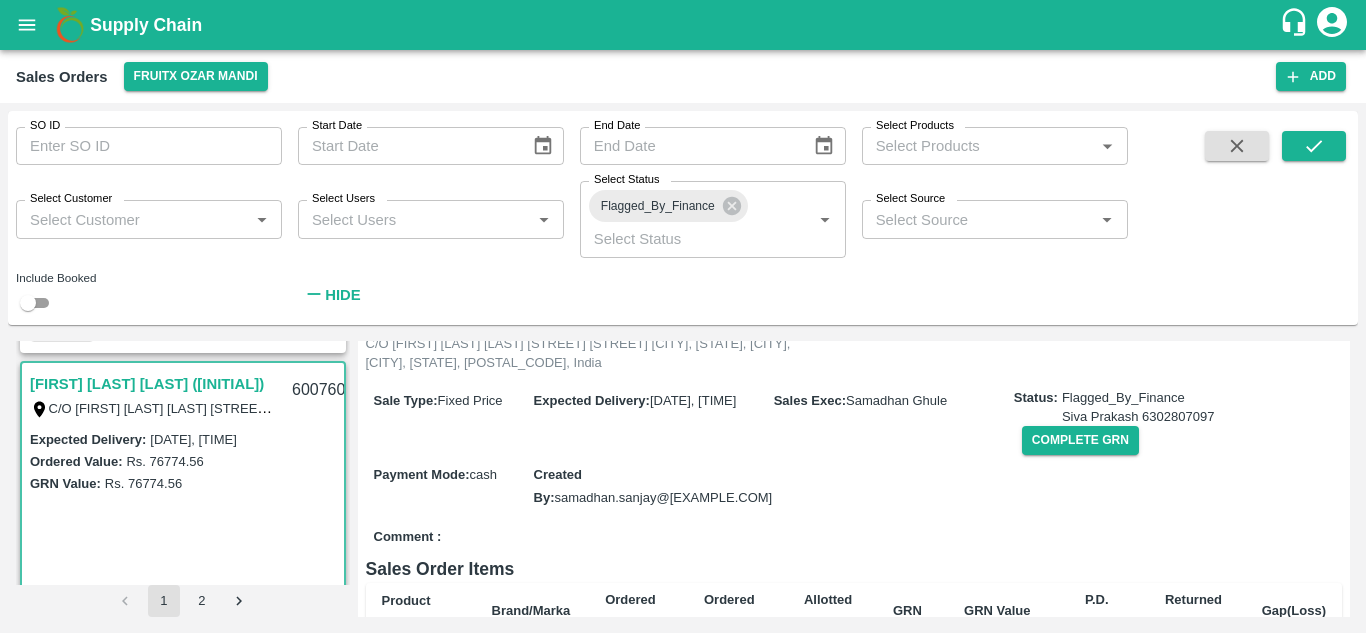 scroll, scrollTop: 539, scrollLeft: 0, axis: vertical 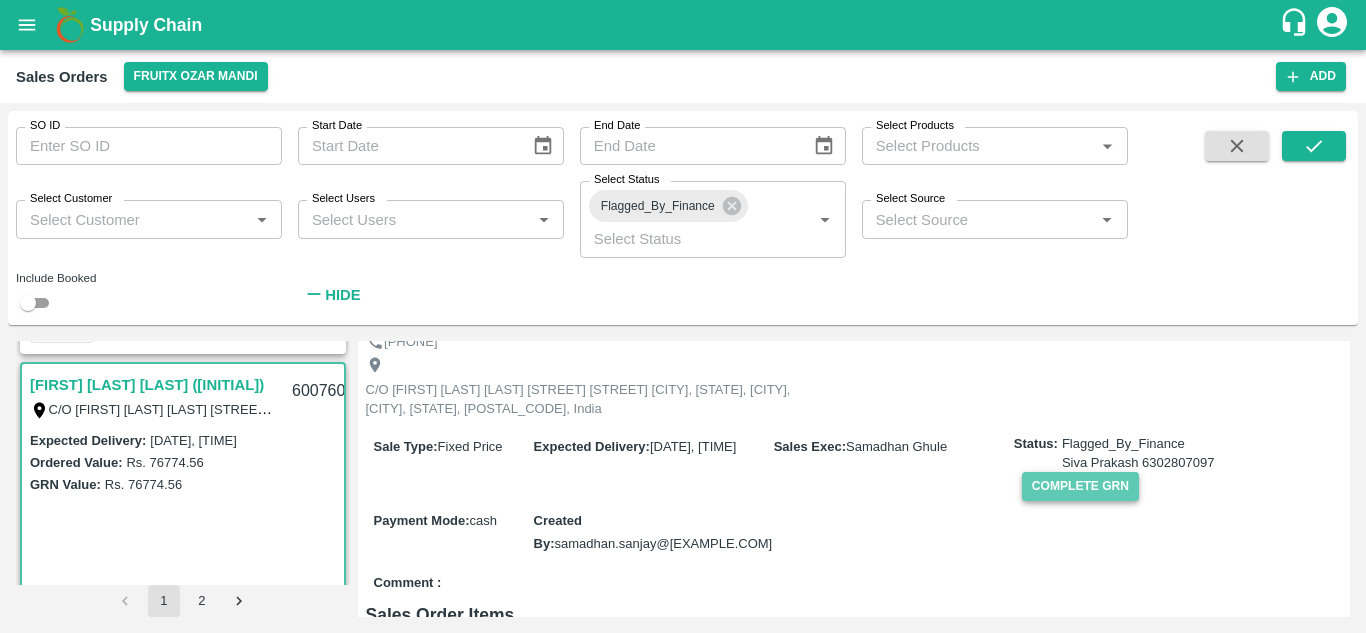 click on "Complete GRN" at bounding box center [1080, 486] 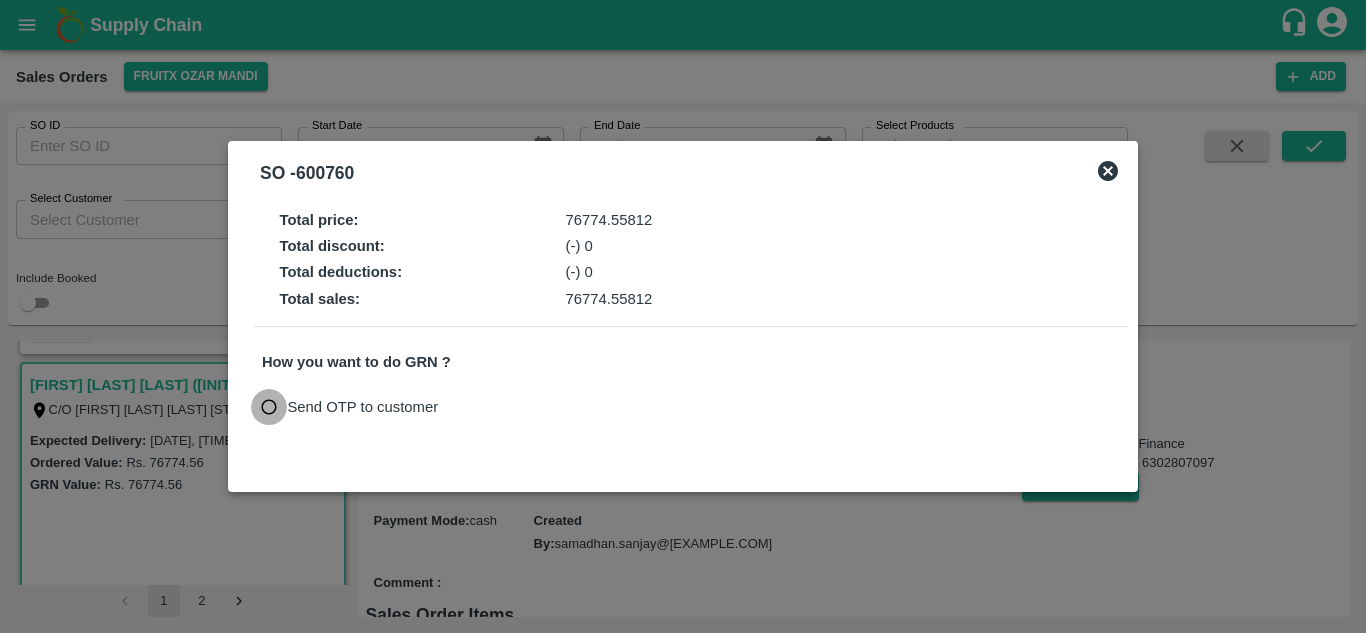 click on "Send OTP to customer" at bounding box center [269, 407] 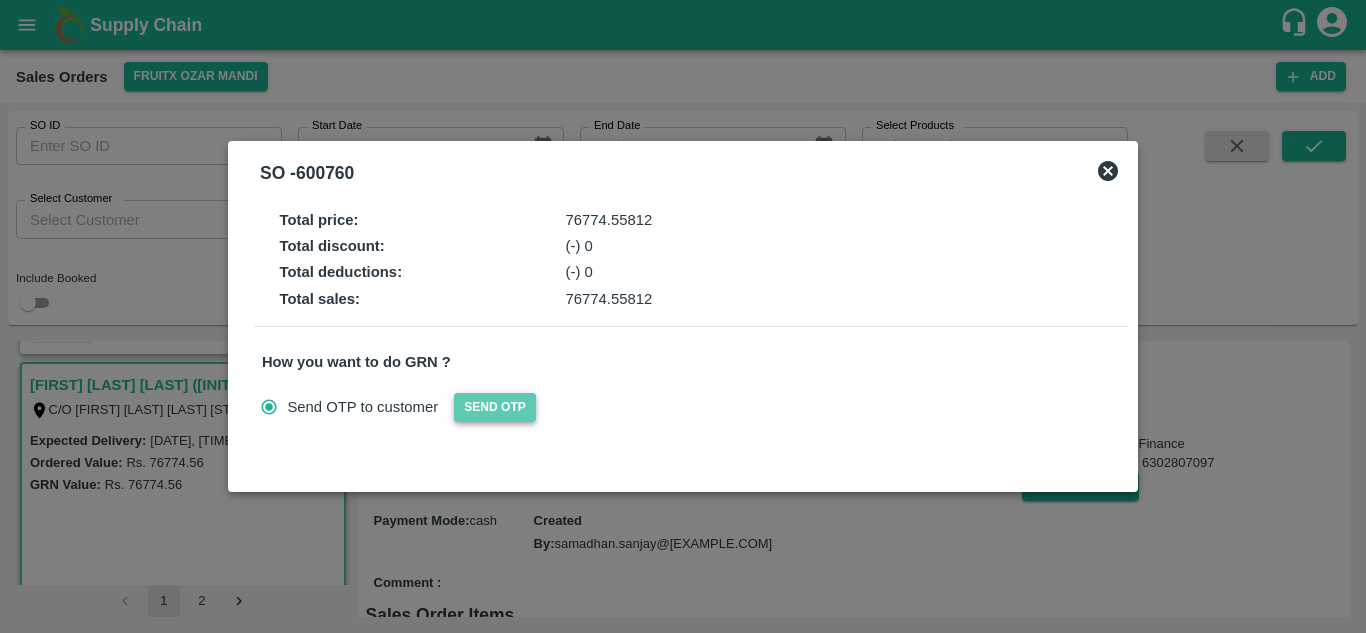 click on "Send OTP" at bounding box center (495, 407) 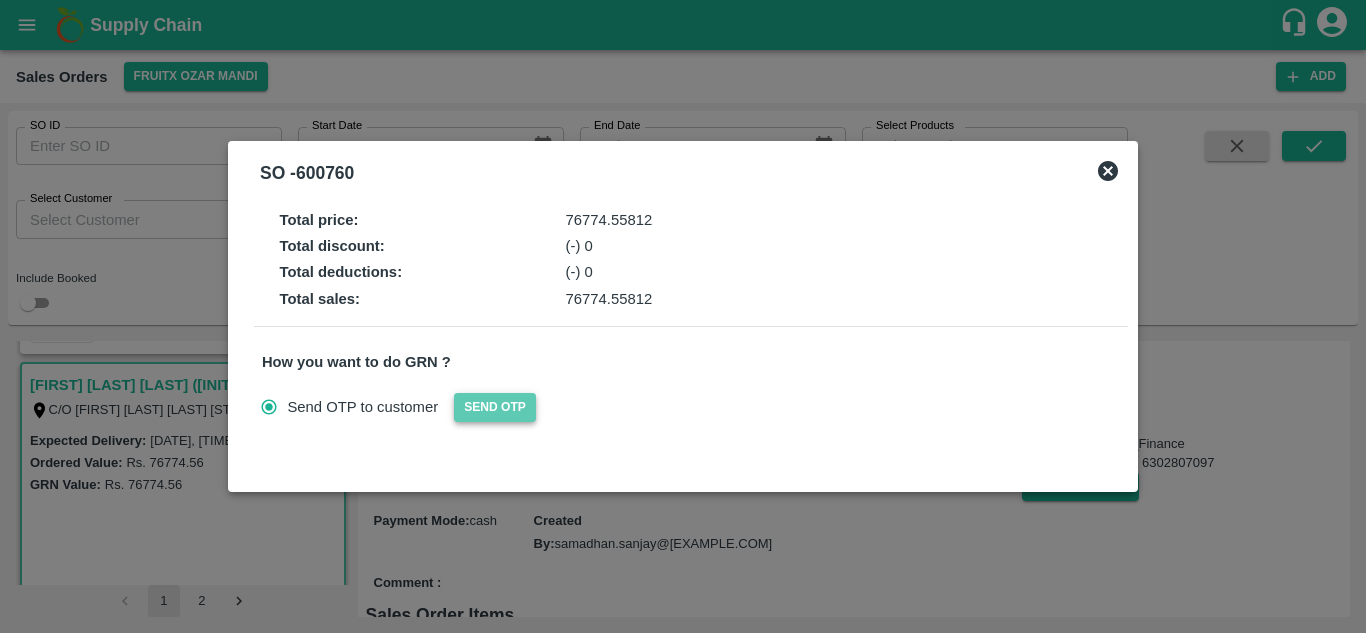 click on "Send OTP" at bounding box center (495, 407) 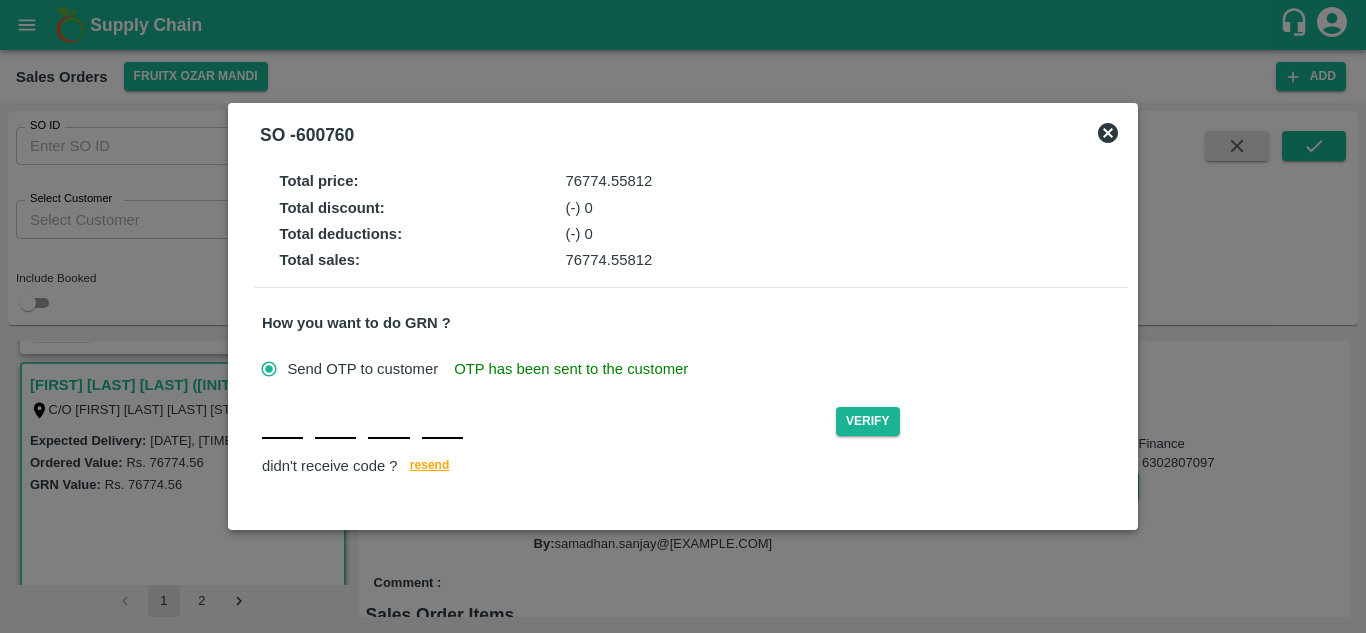click at bounding box center [282, 421] 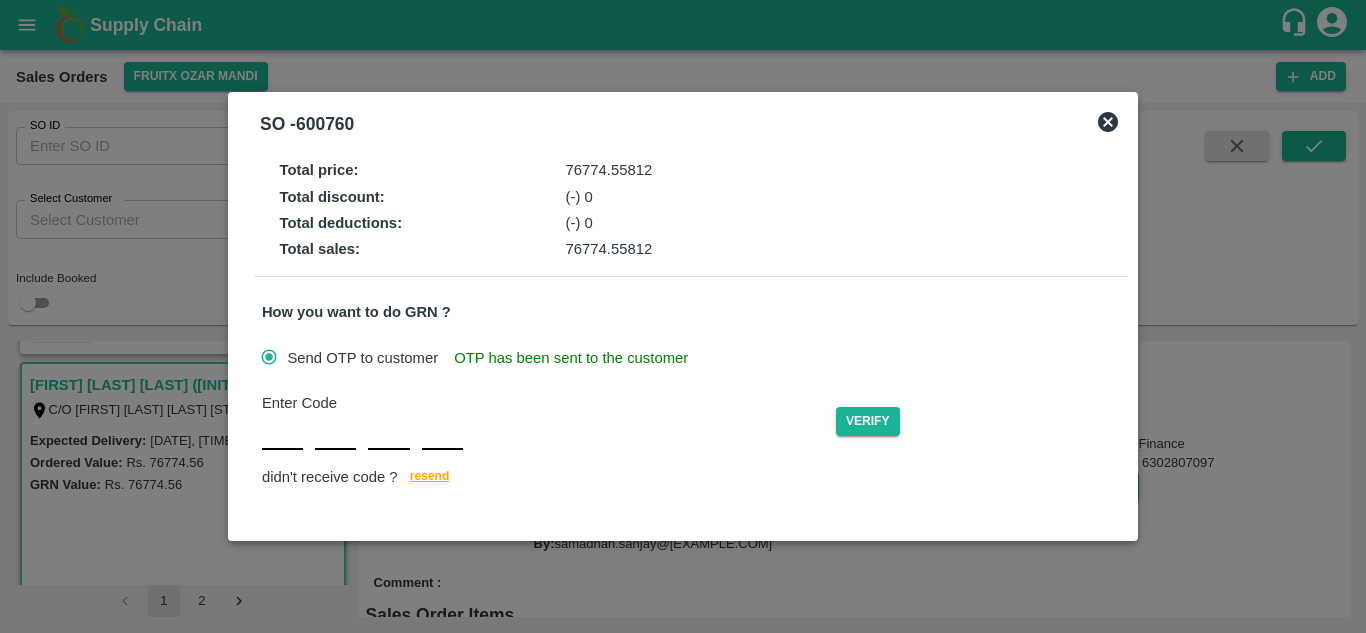 click 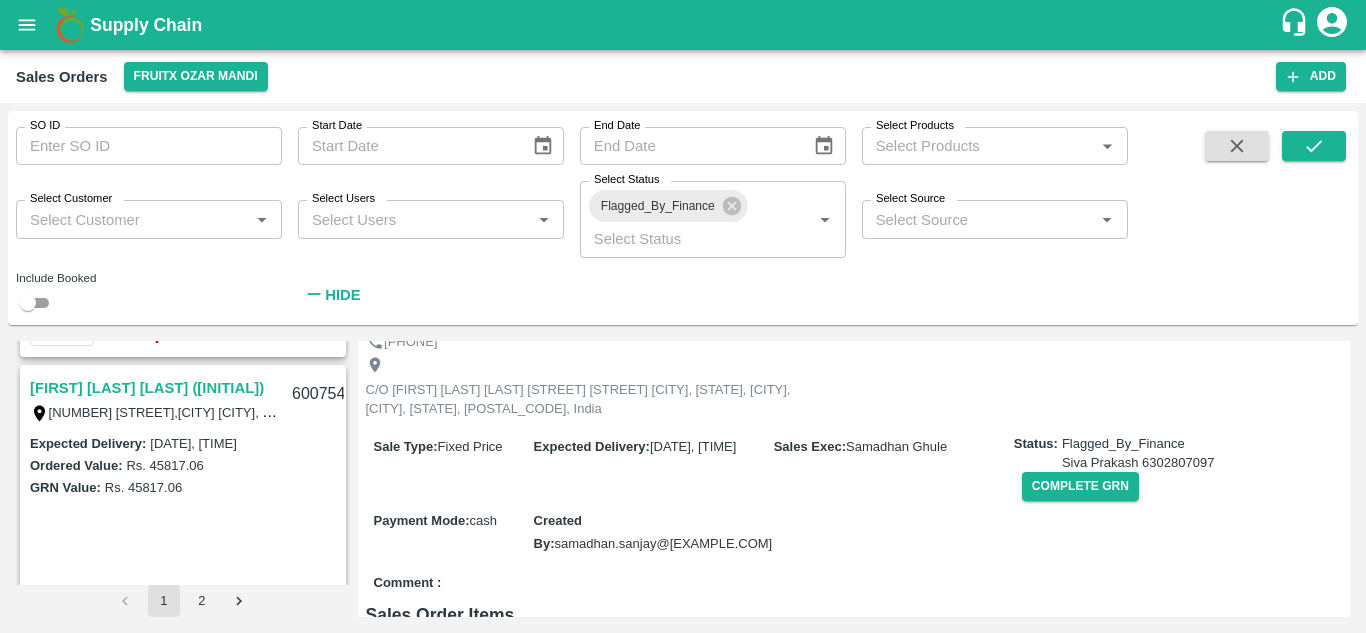 scroll, scrollTop: 2208, scrollLeft: 0, axis: vertical 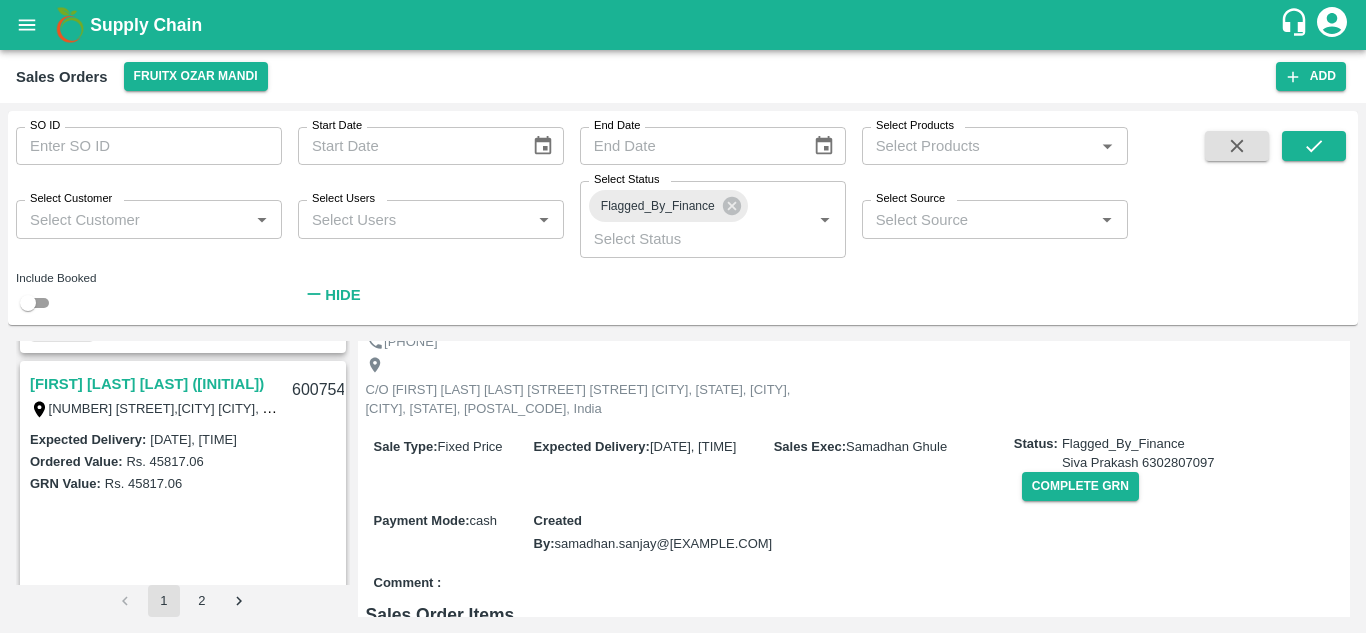 click on "[FIRST] [LAST] [LAST] ([INITIAL])" at bounding box center (147, 384) 